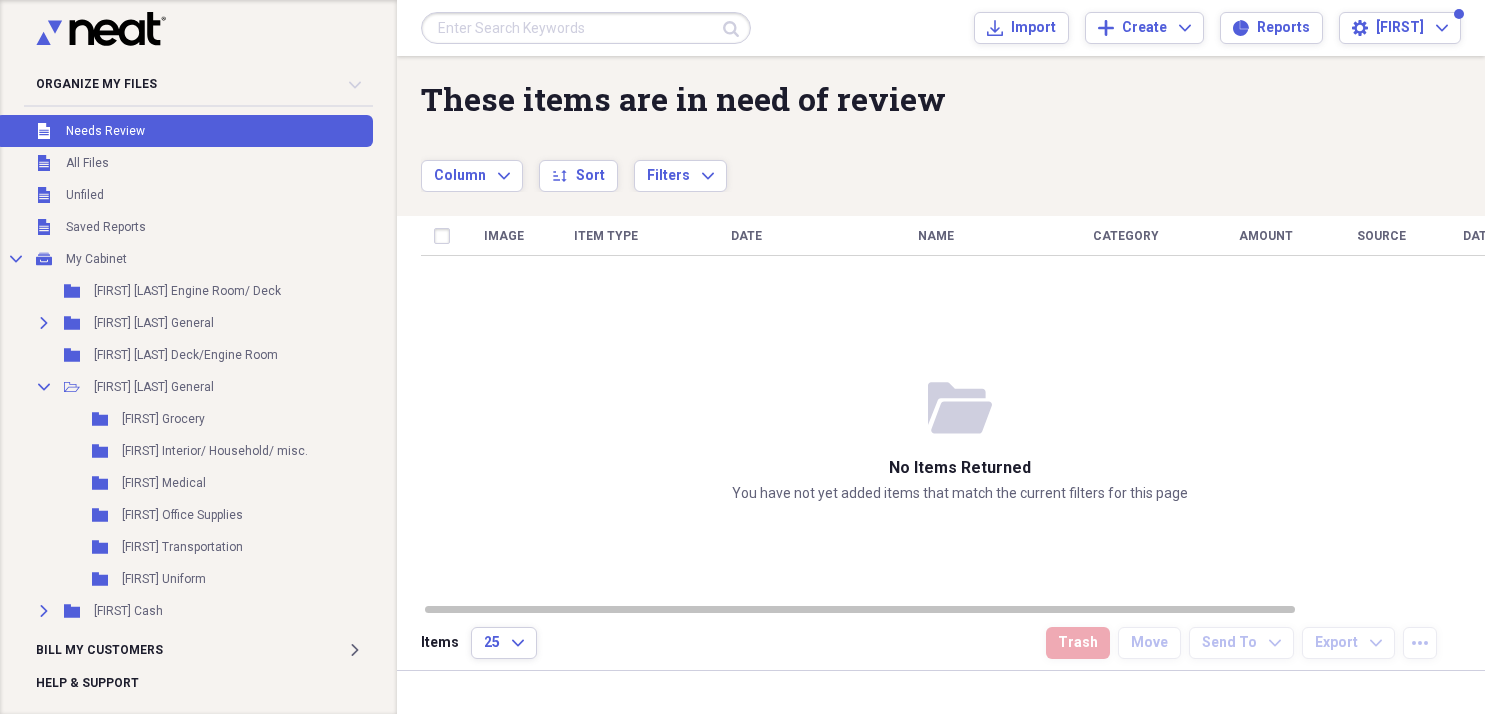 scroll, scrollTop: 0, scrollLeft: 0, axis: both 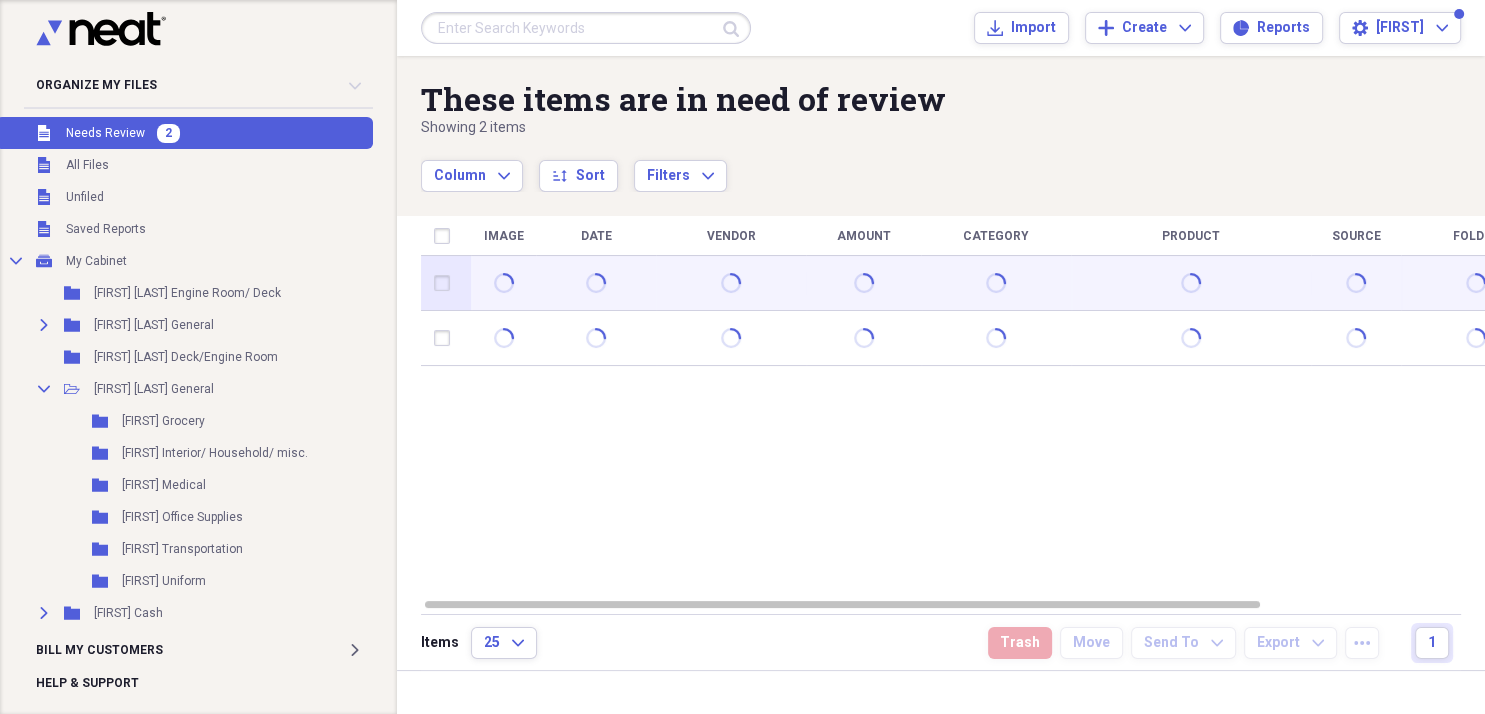 click at bounding box center (503, 283) 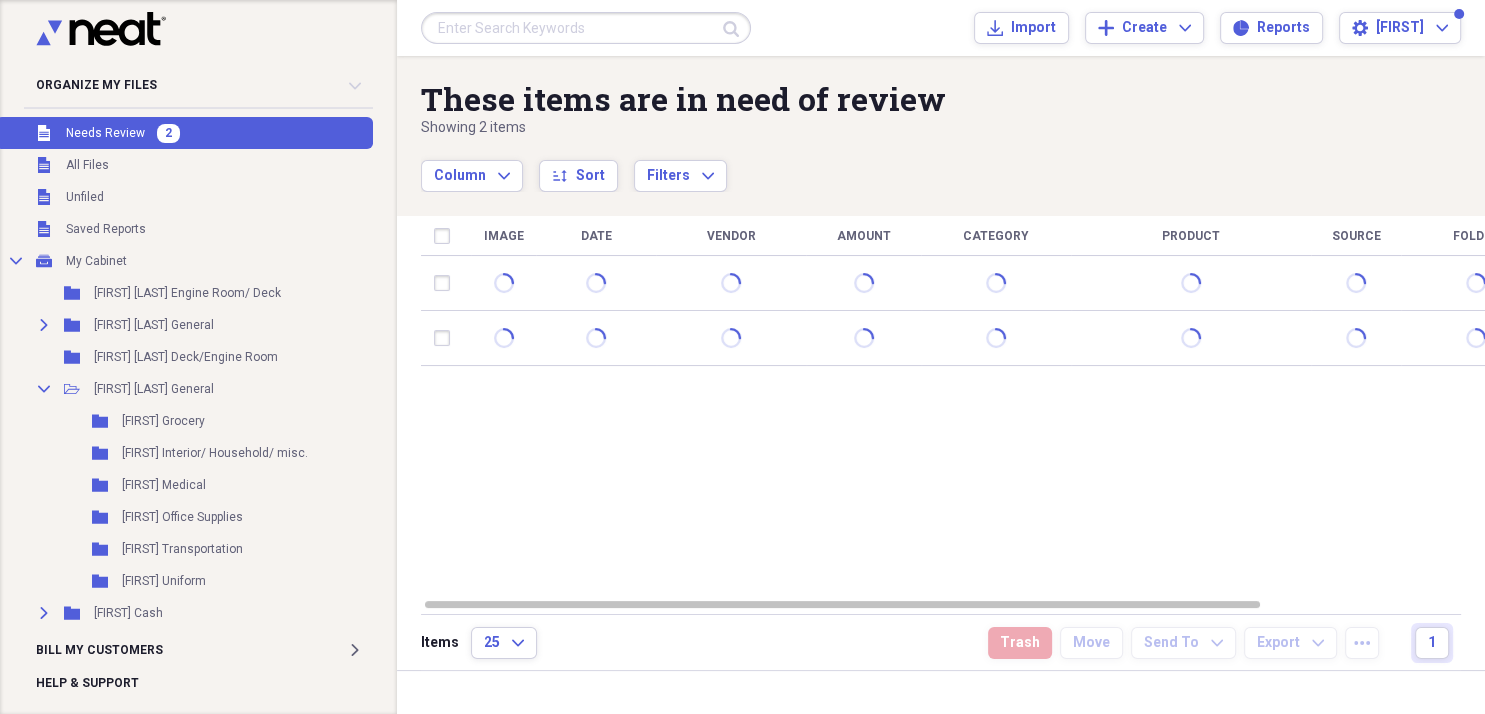 click on "Unfiled Needs Review 2" at bounding box center (184, 133) 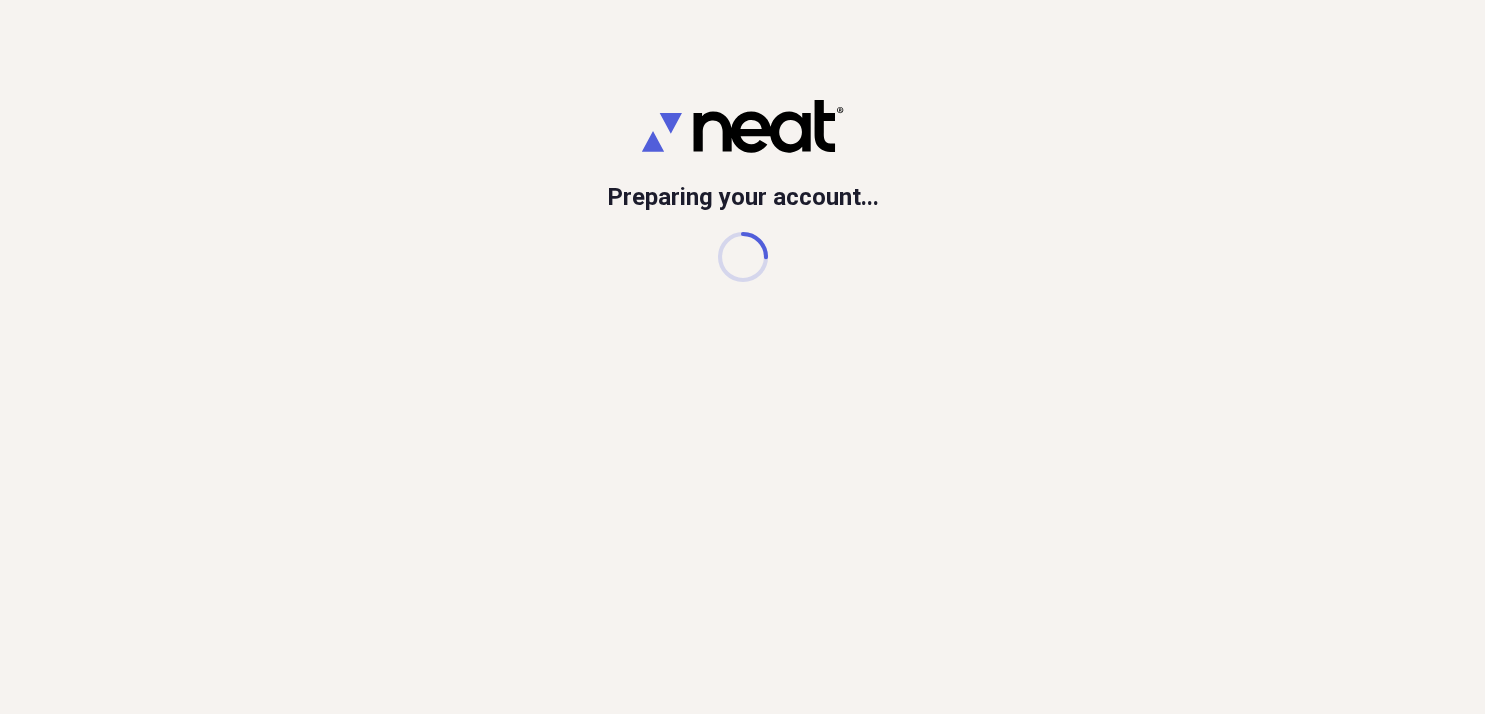 scroll, scrollTop: 0, scrollLeft: 0, axis: both 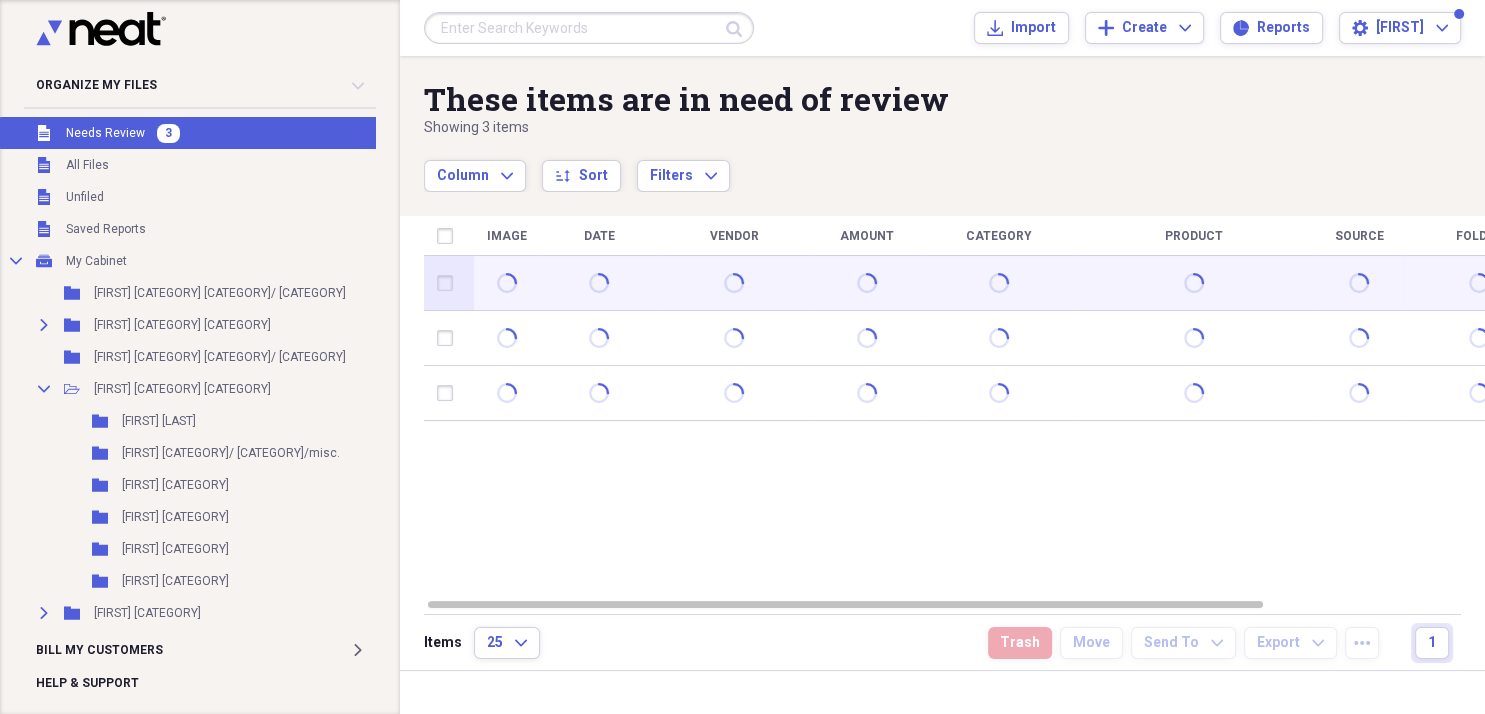 click at bounding box center (506, 283) 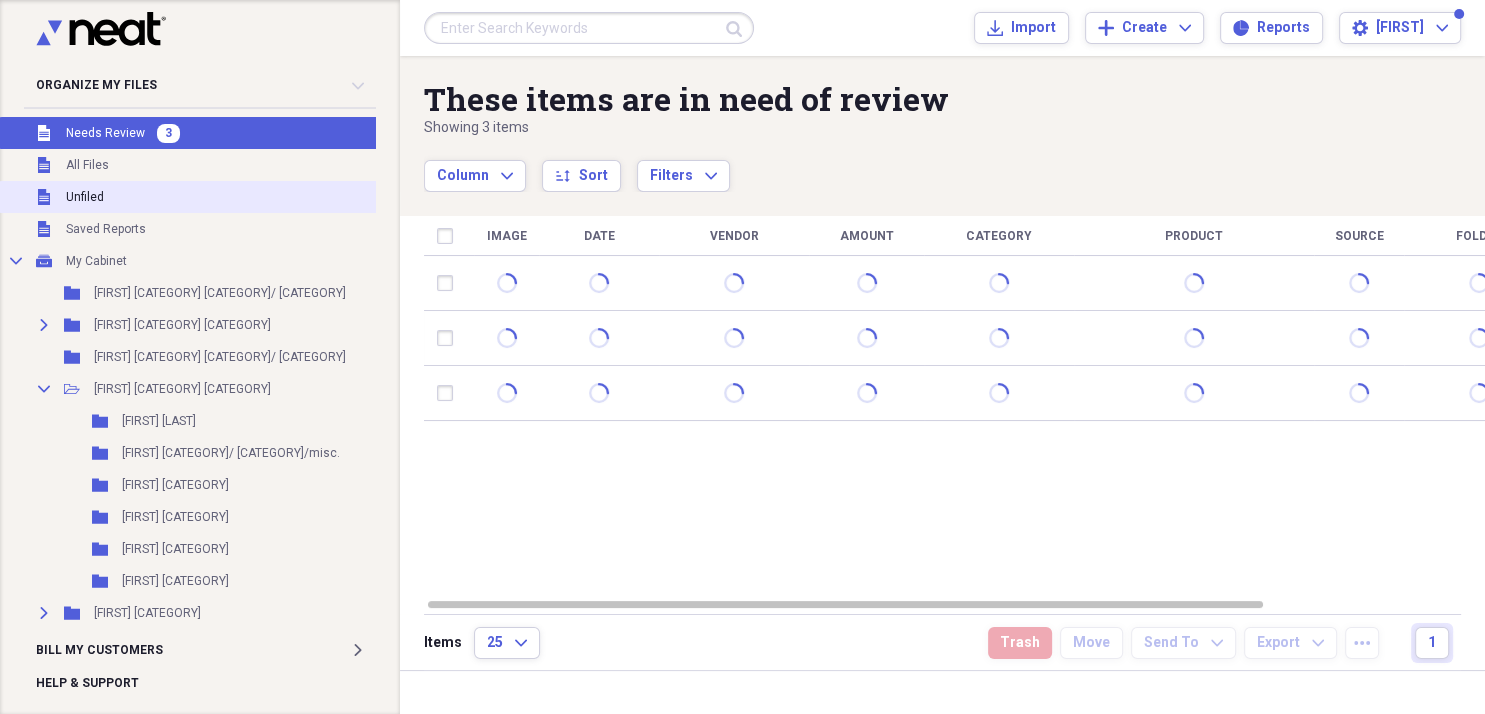 click on "Unfiled Unfiled" at bounding box center [203, 197] 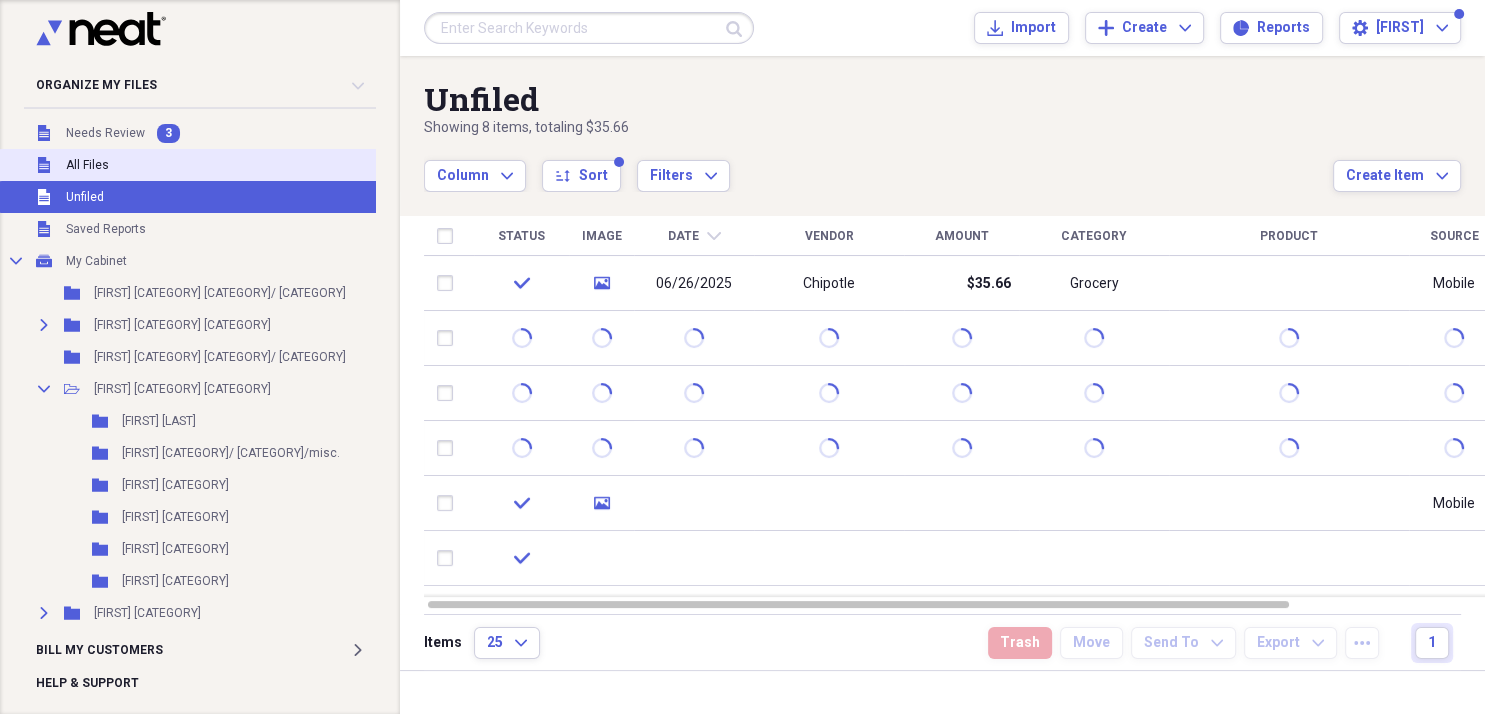 click on "Unfiled All Files" at bounding box center (203, 165) 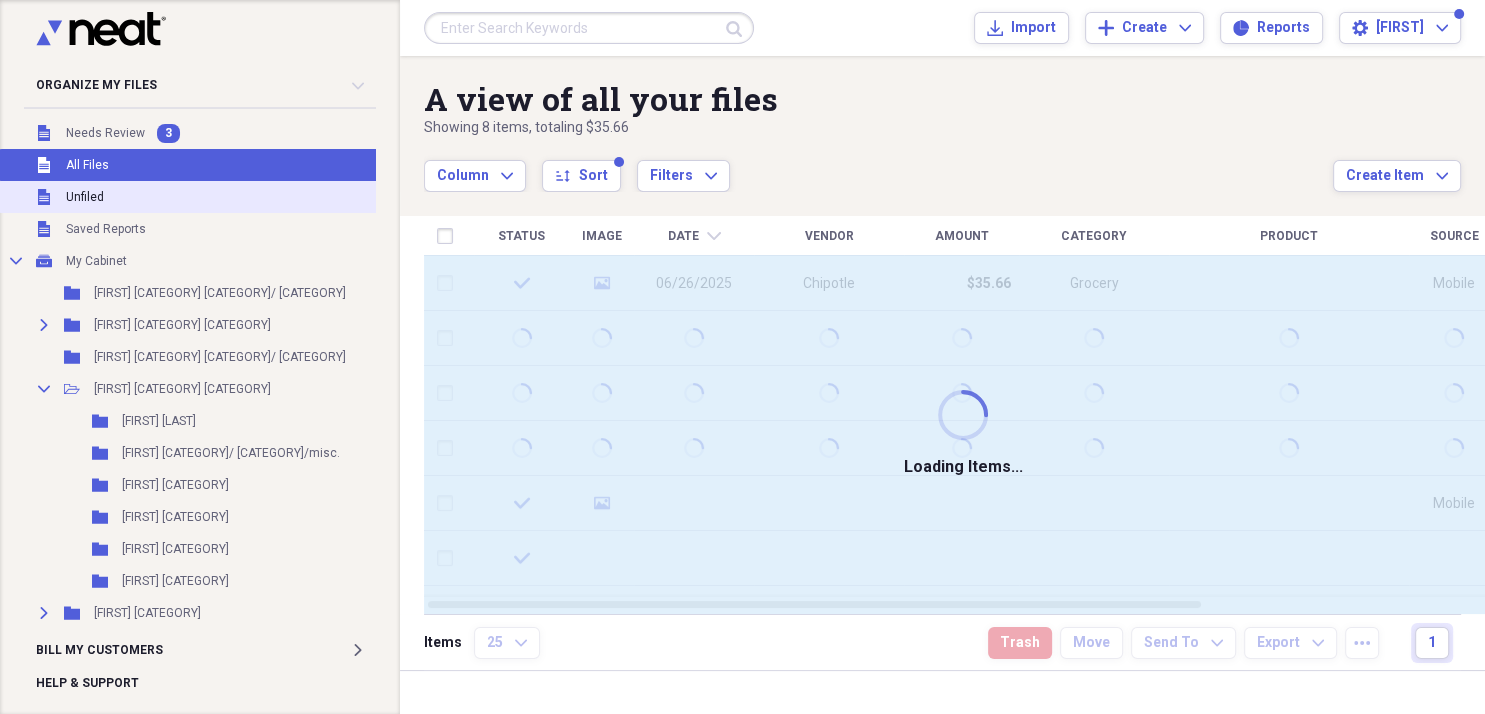 click on "Unfiled Unfiled" at bounding box center [203, 197] 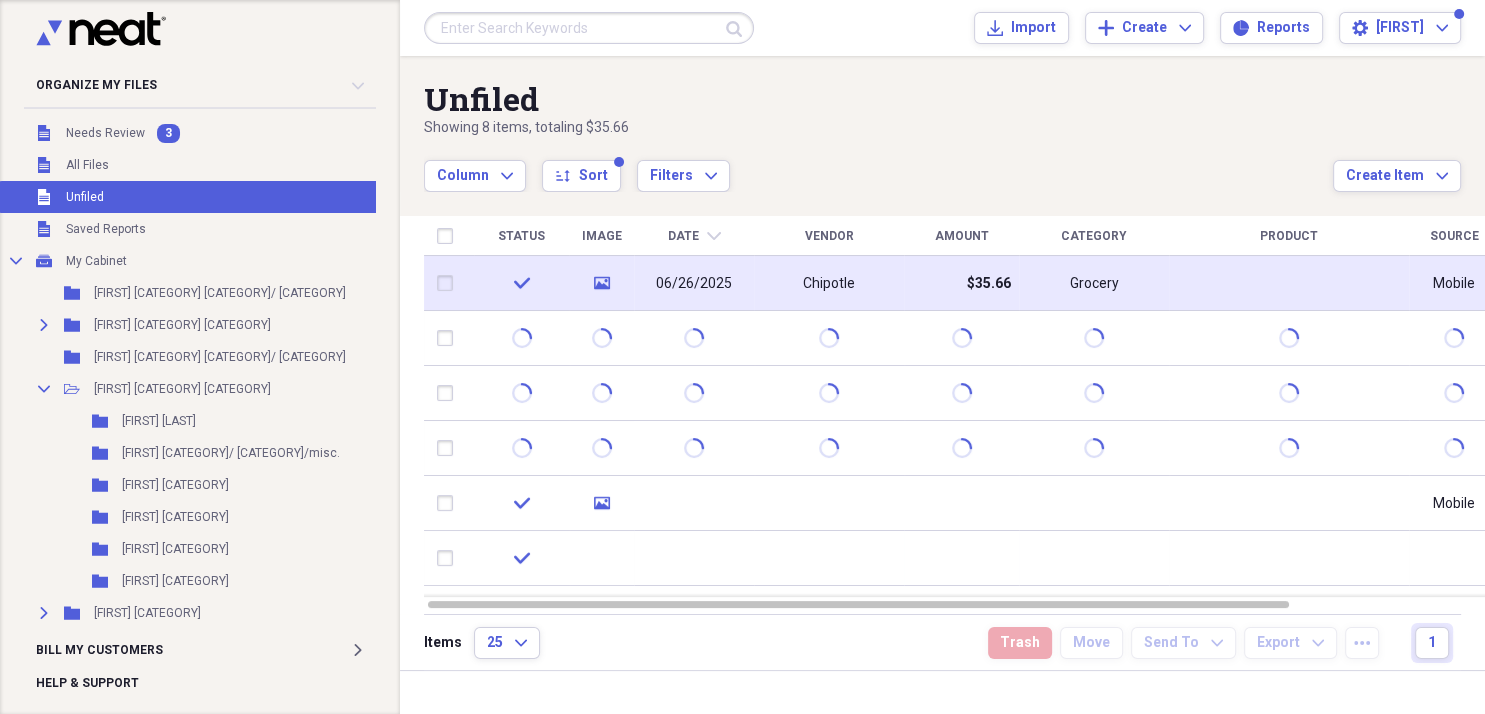 click on "check" at bounding box center (521, 283) 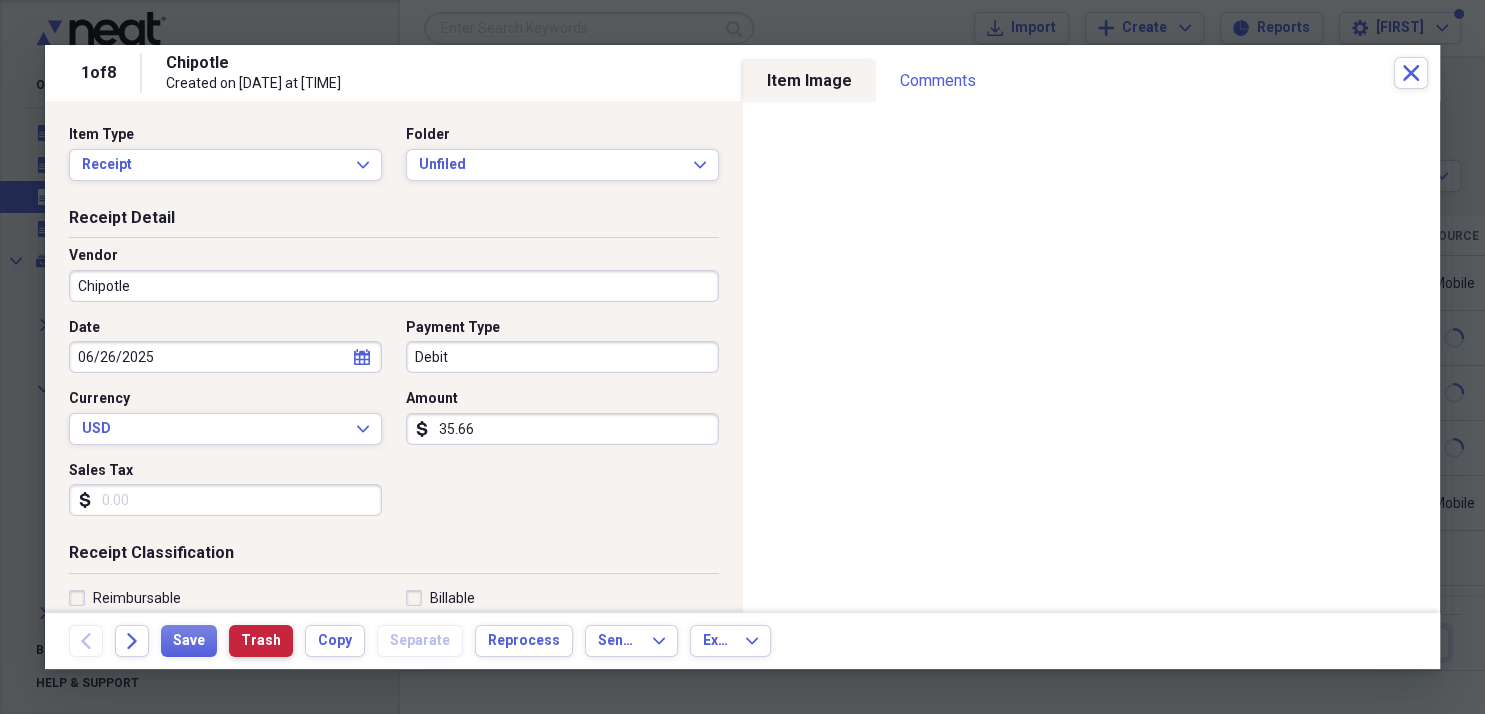 click on "Trash" at bounding box center (261, 641) 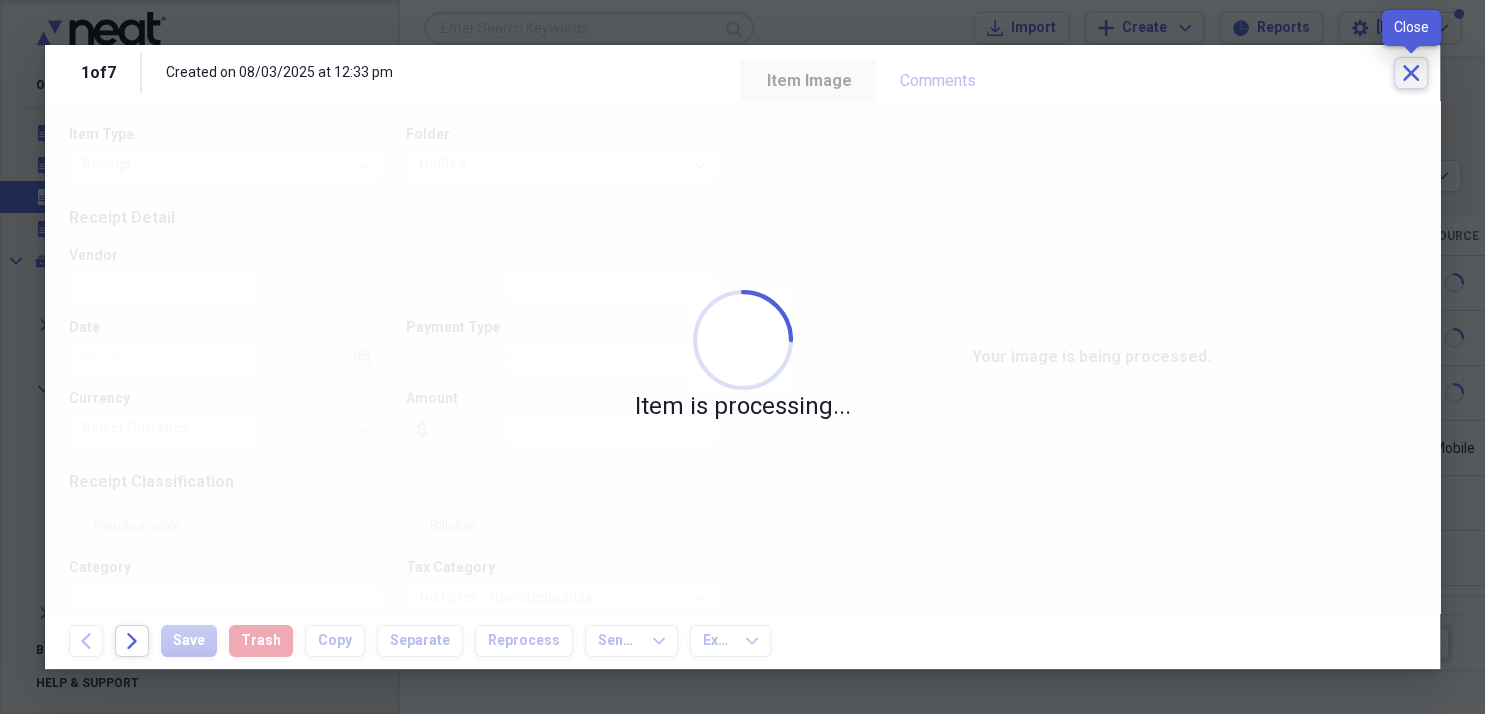 click on "Close" at bounding box center (1411, 73) 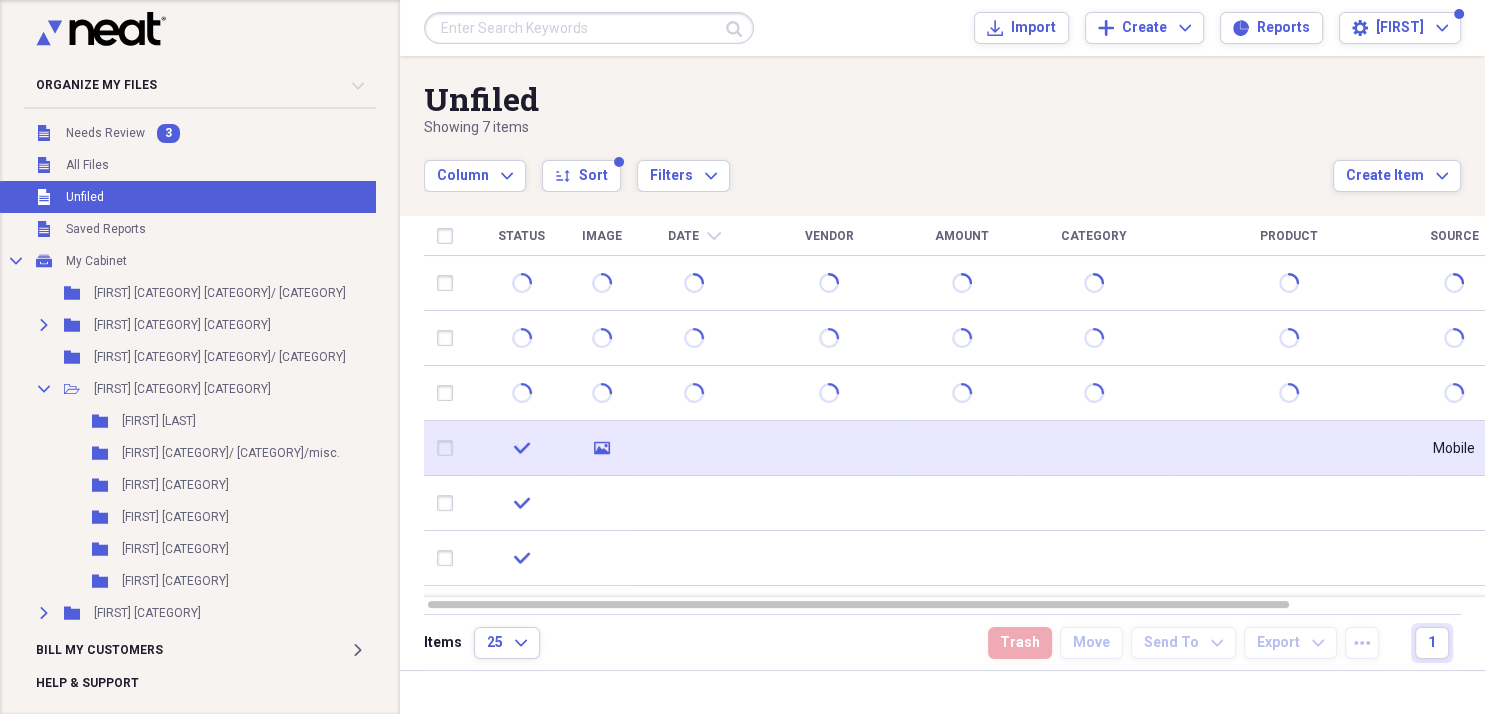 click on "check" at bounding box center [521, 448] 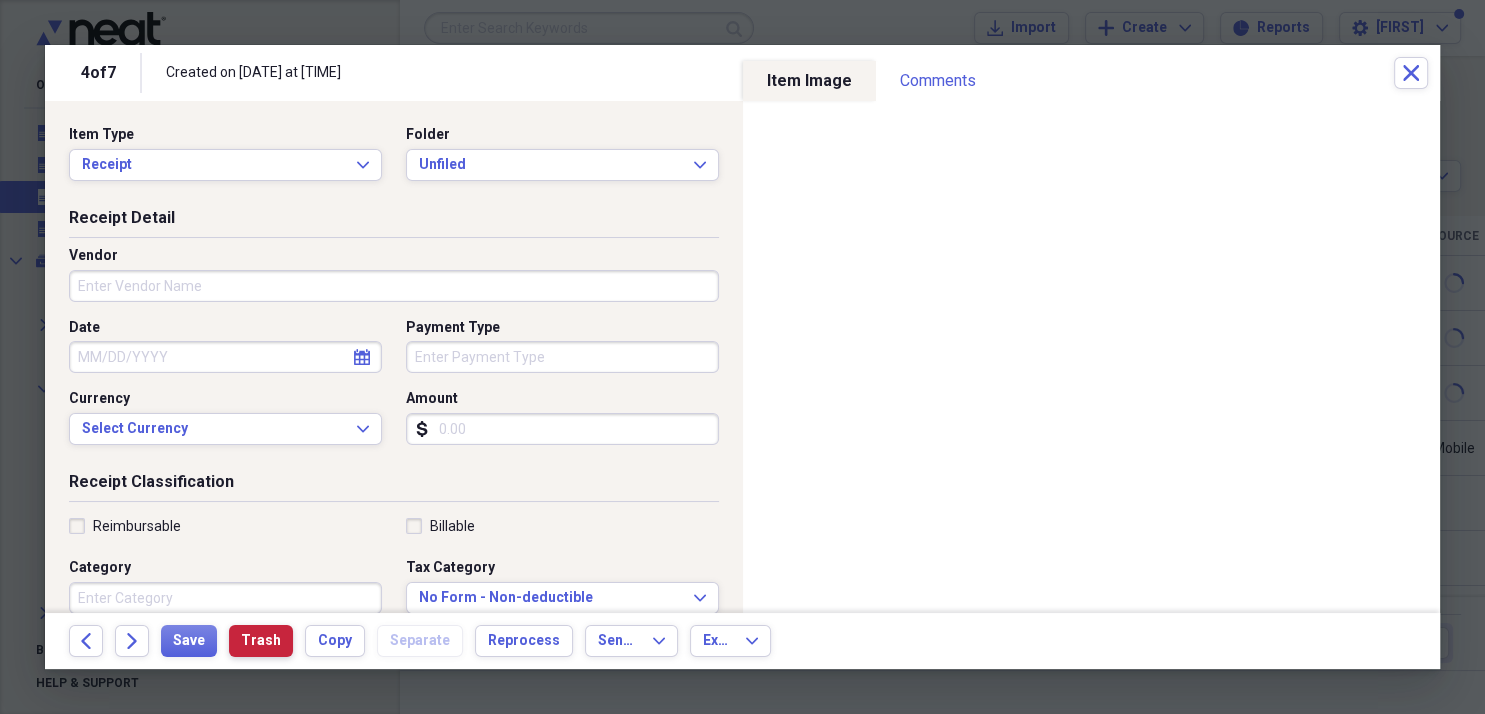 click on "Trash" at bounding box center (261, 641) 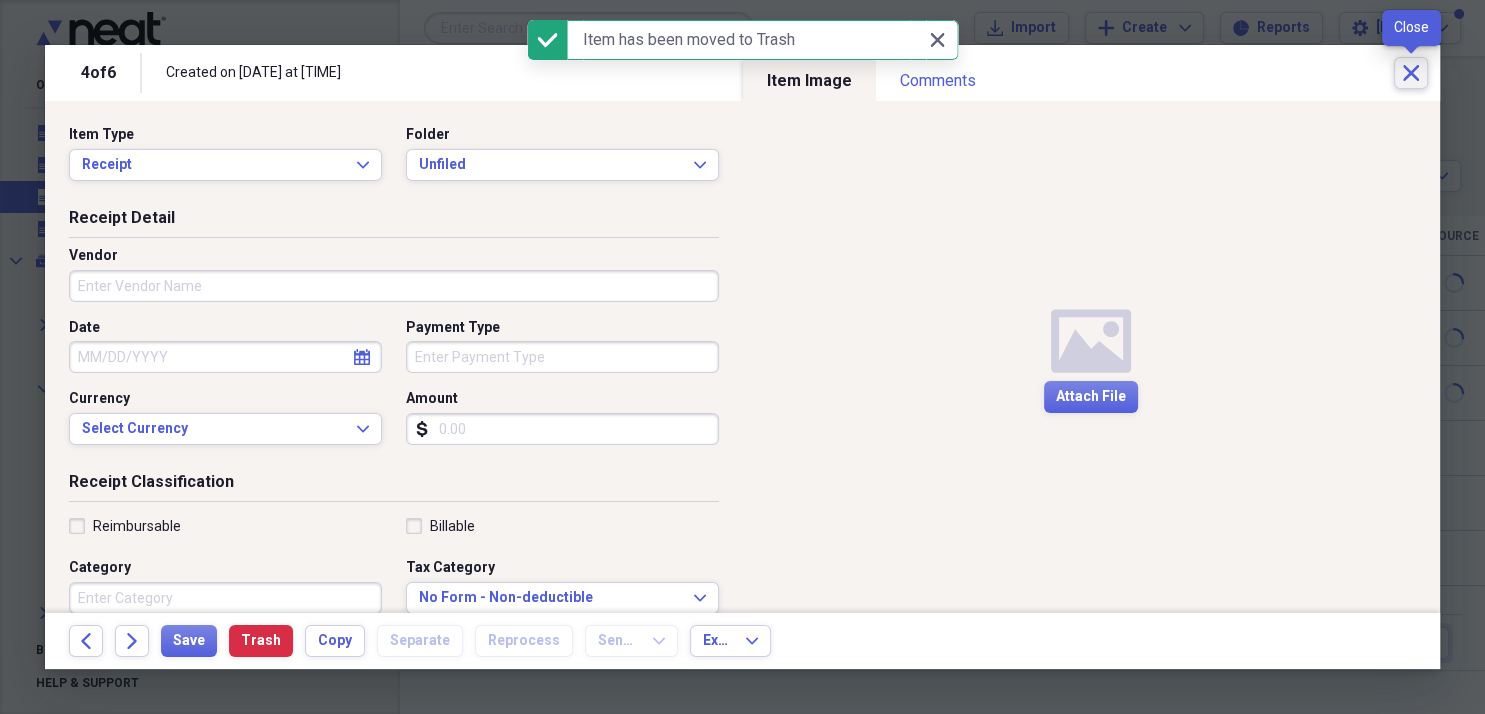click on "Close" 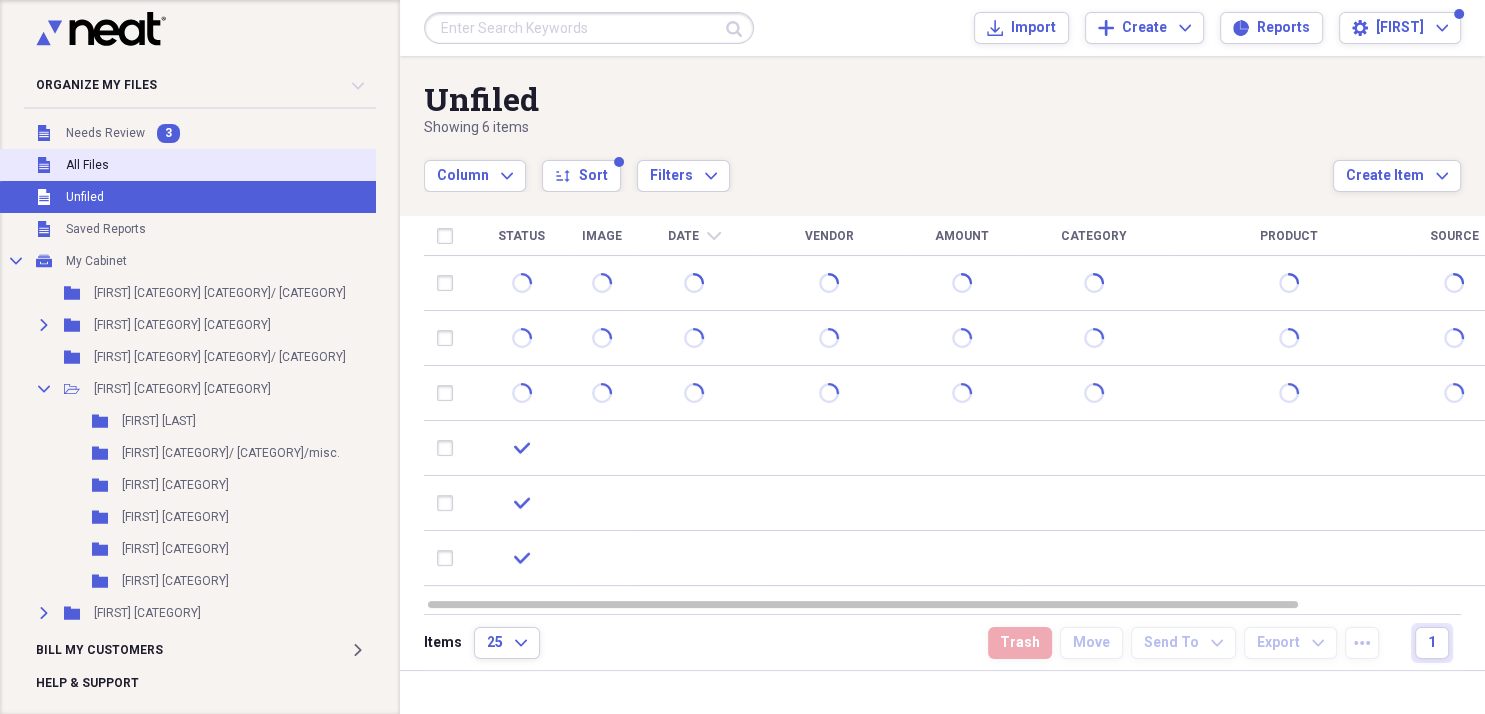 click on "Unfiled All Files" at bounding box center (203, 165) 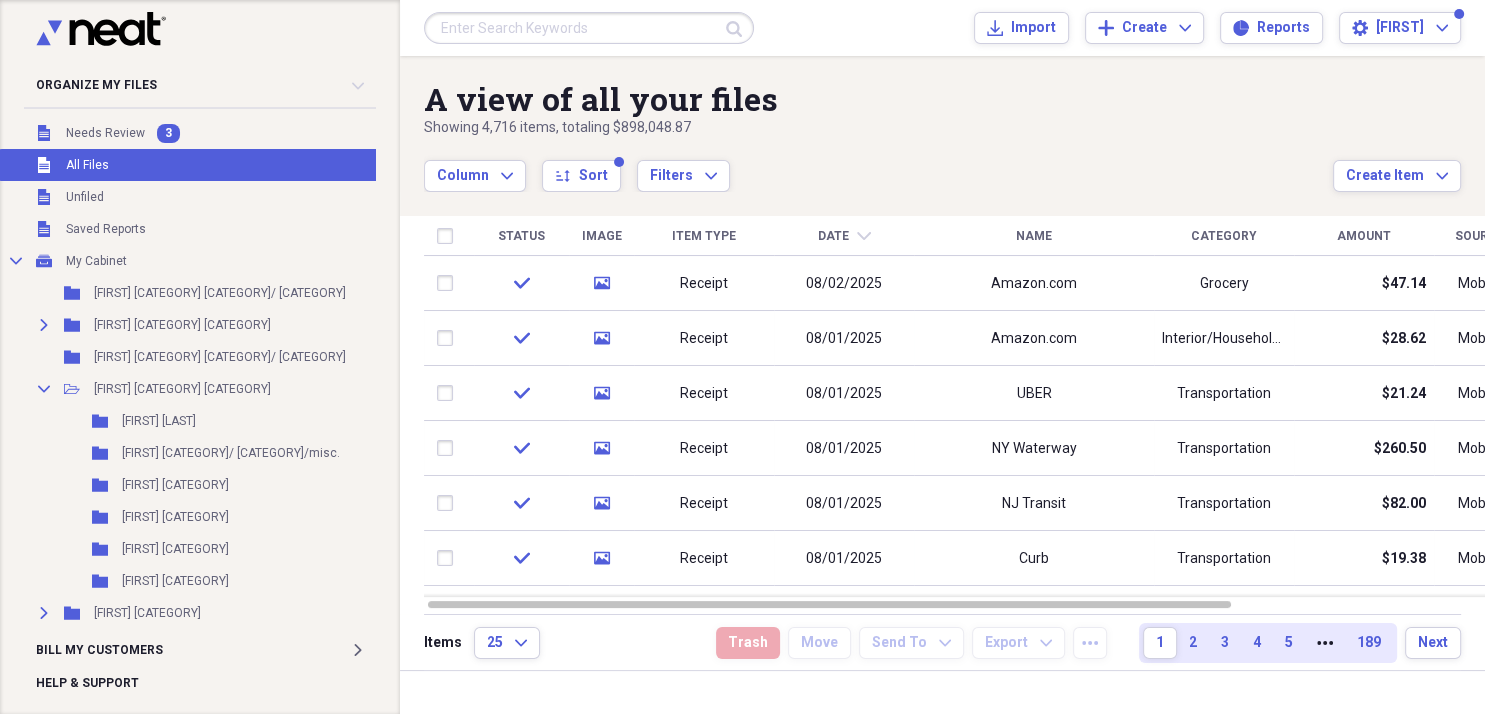 click at bounding box center (589, 28) 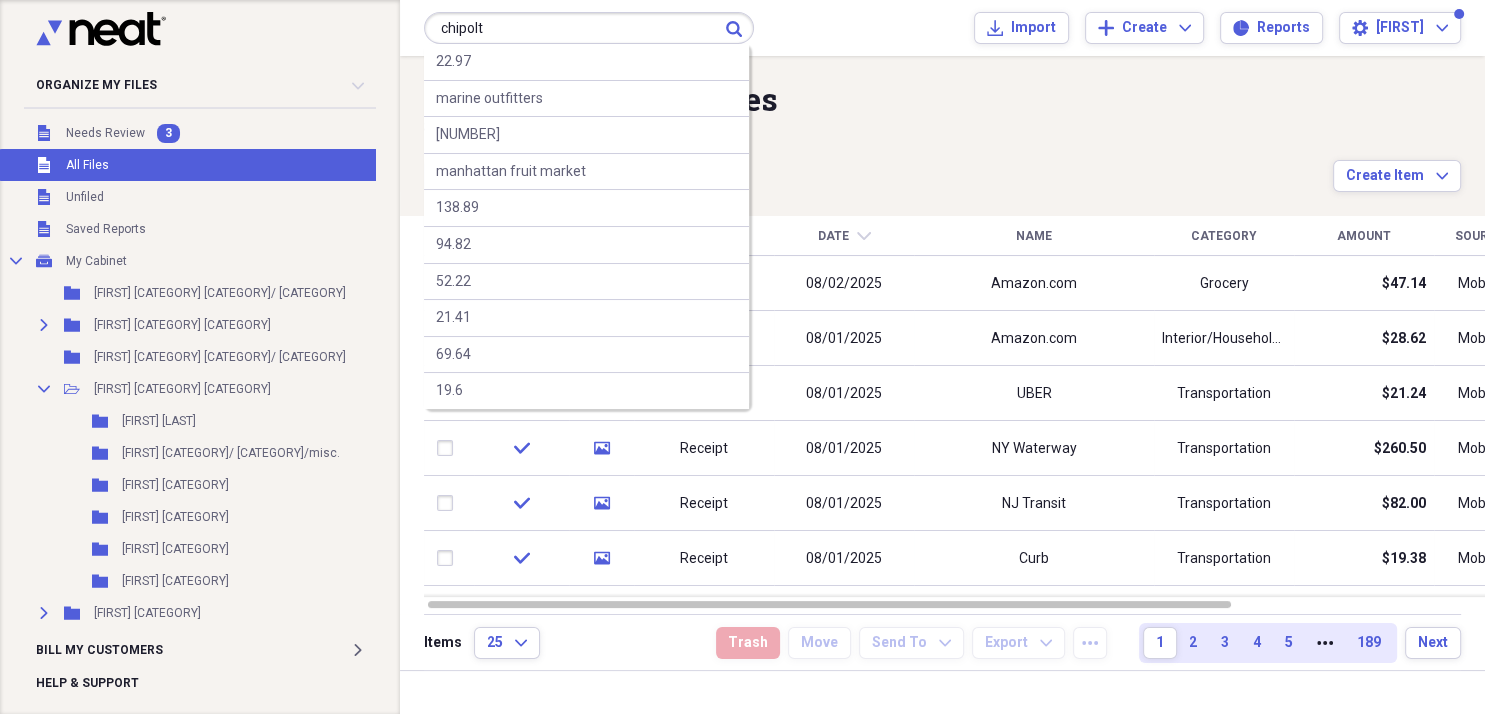 type on "chipolt" 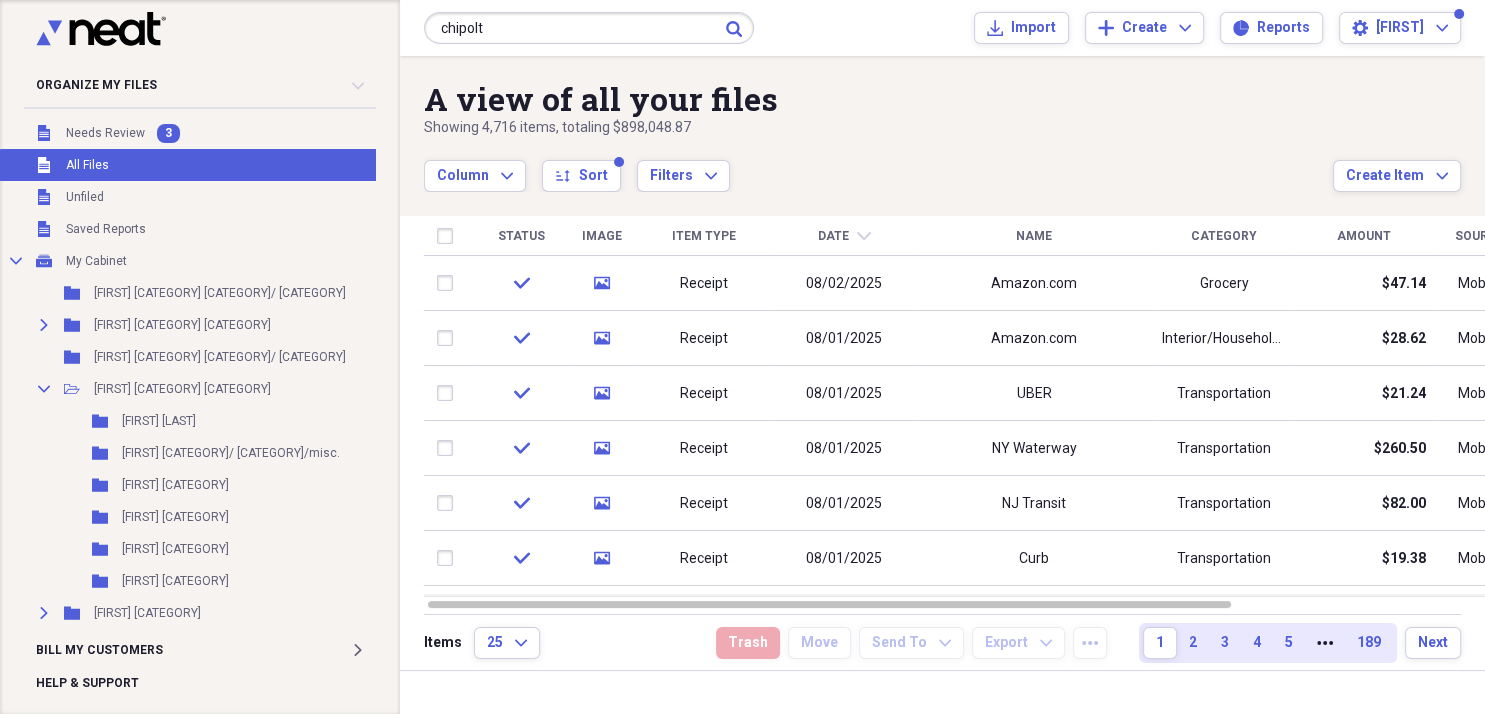 scroll, scrollTop: 42, scrollLeft: 0, axis: vertical 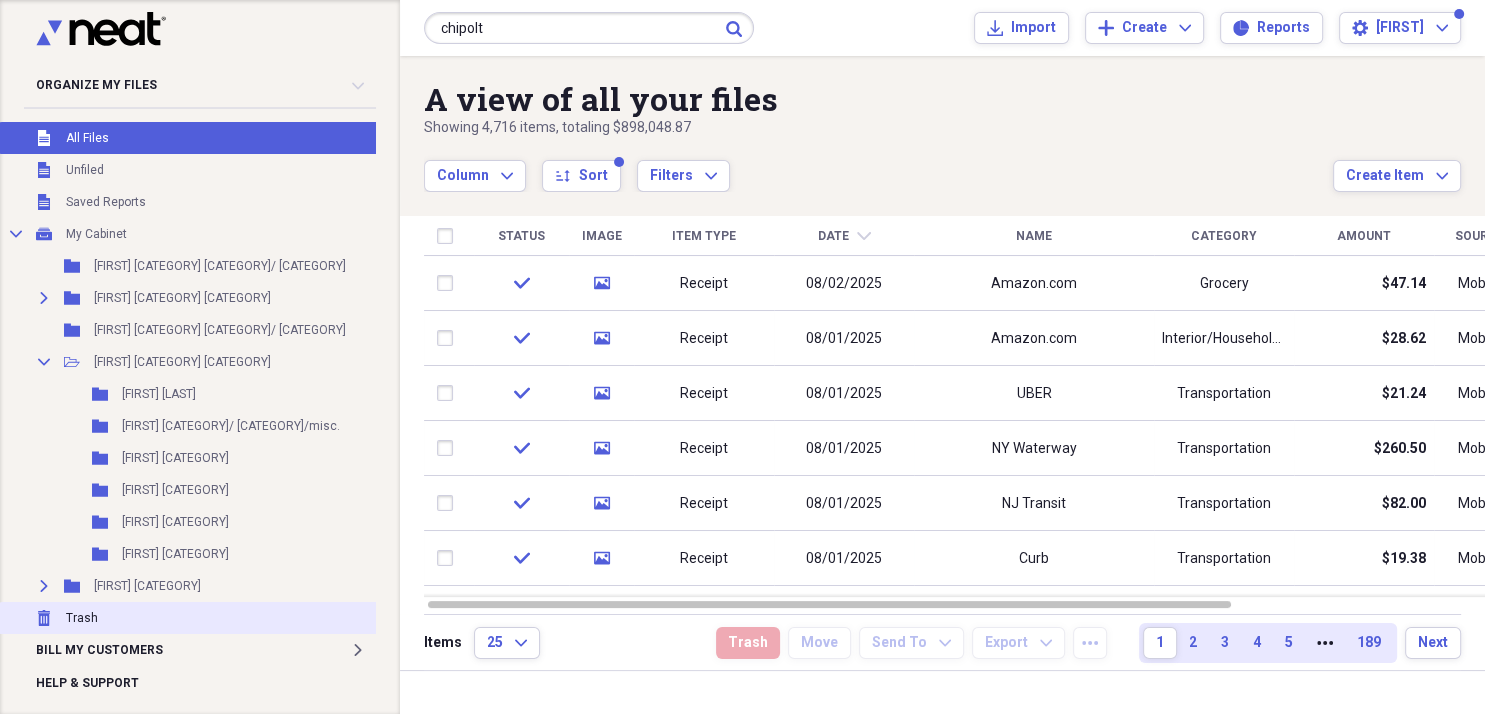 click on "Trash Trash" at bounding box center [203, 618] 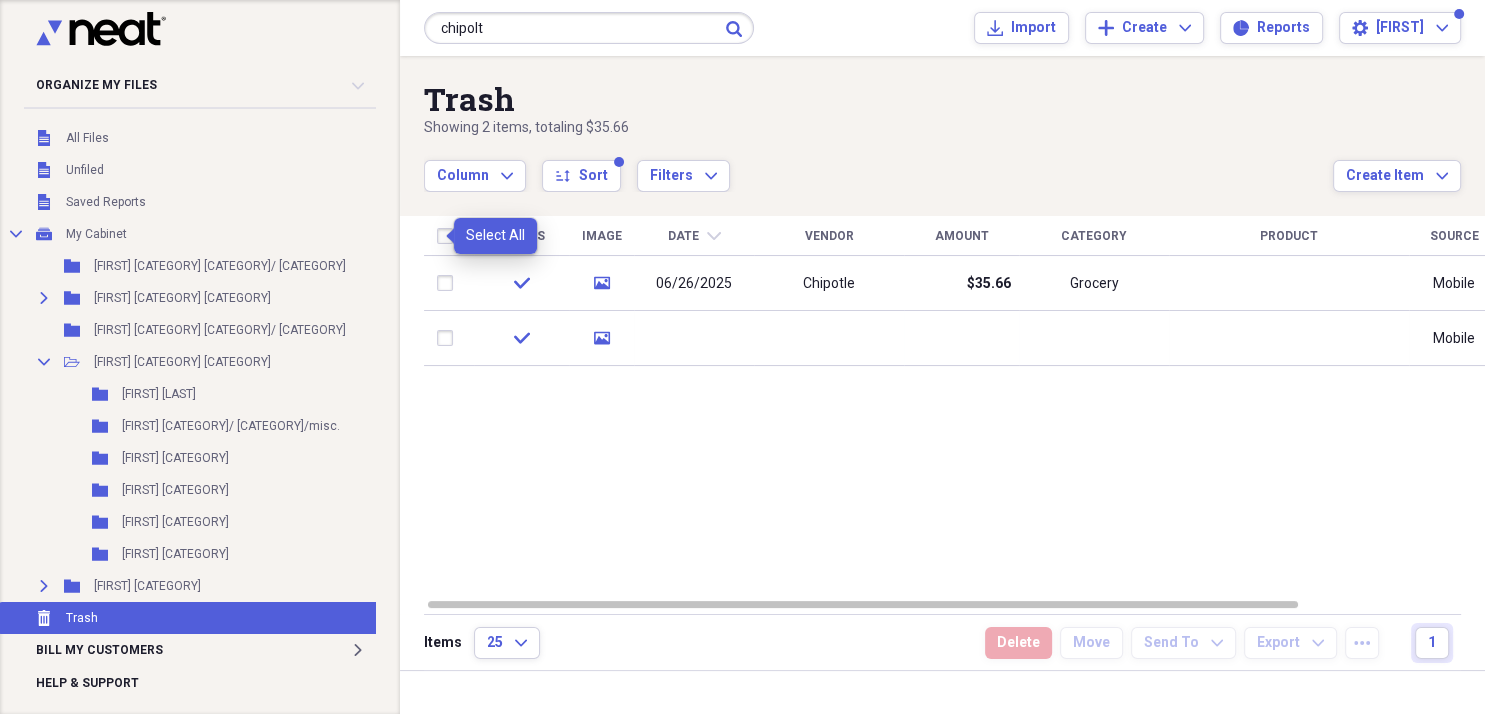 click at bounding box center [449, 236] 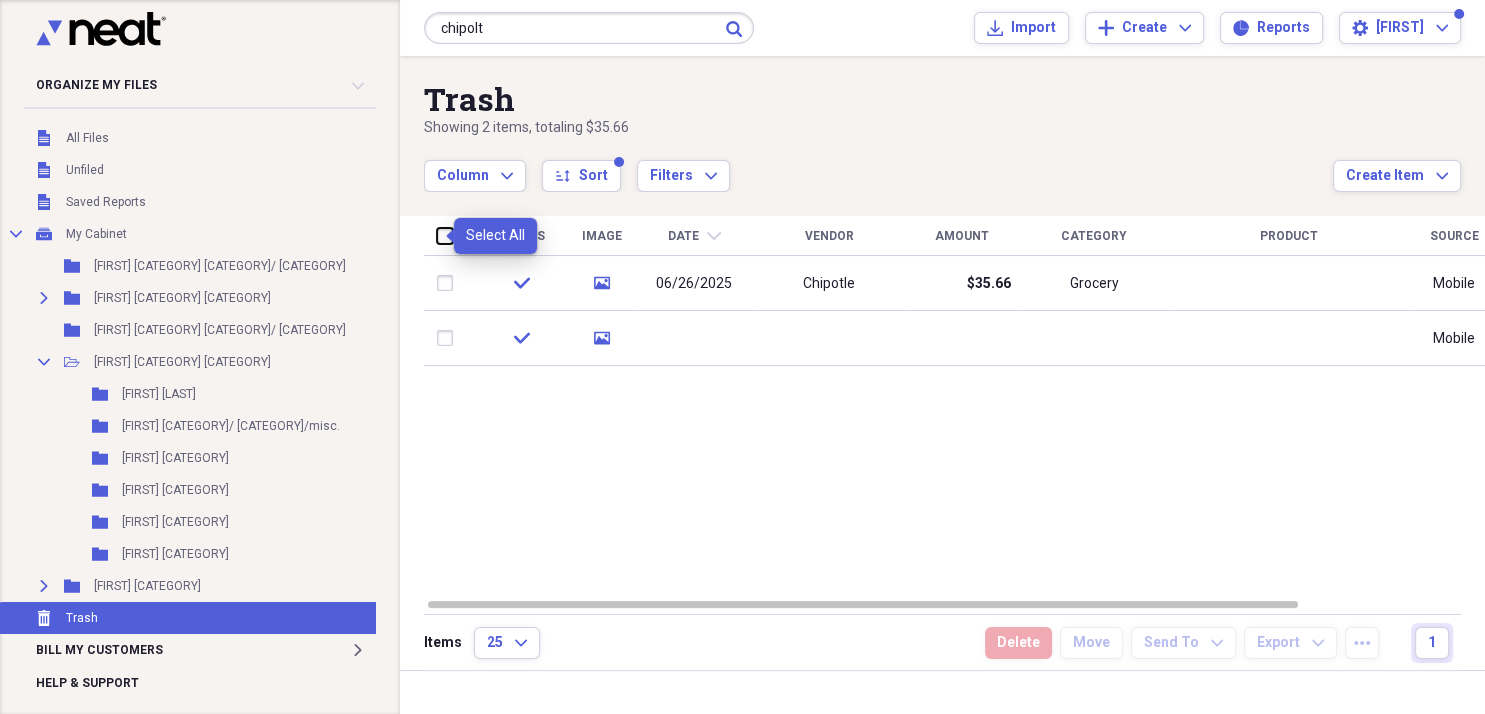 click at bounding box center (437, 235) 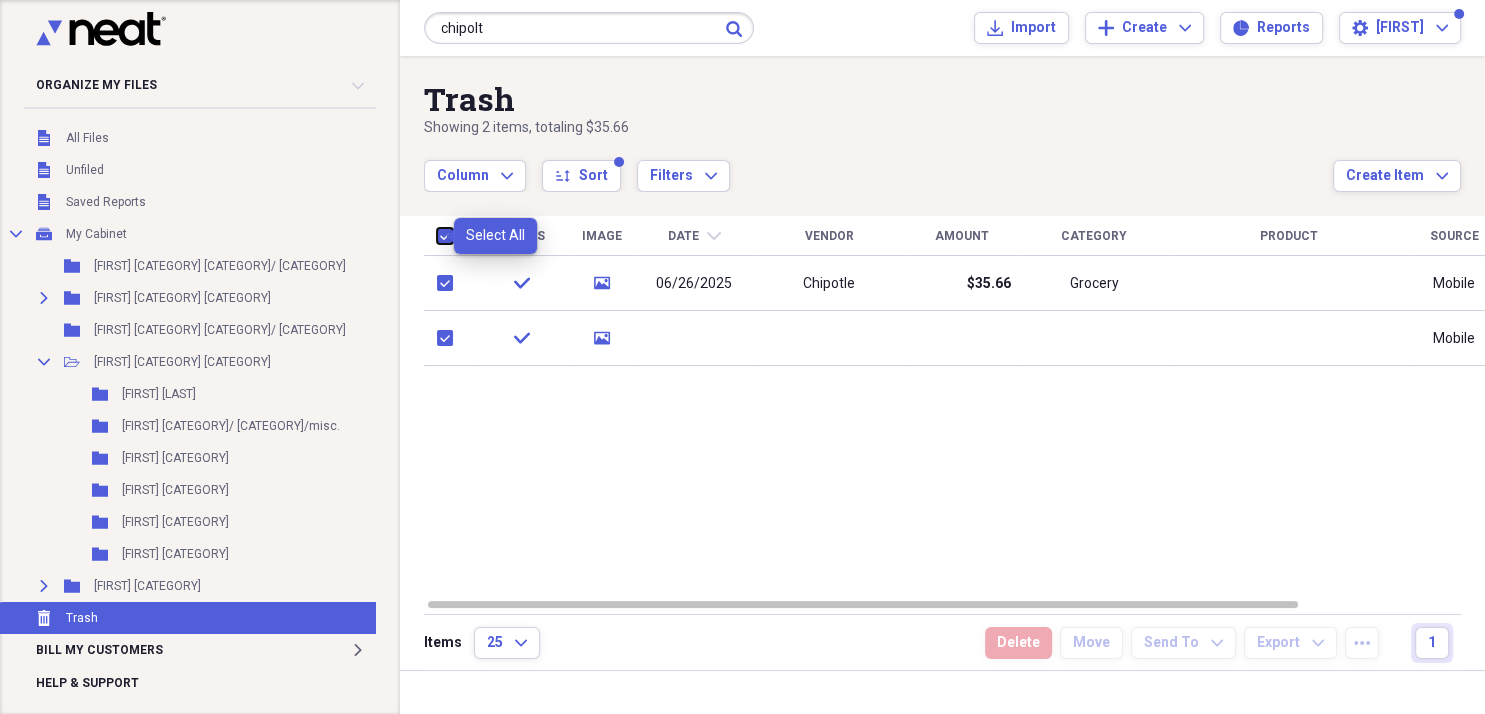 checkbox on "true" 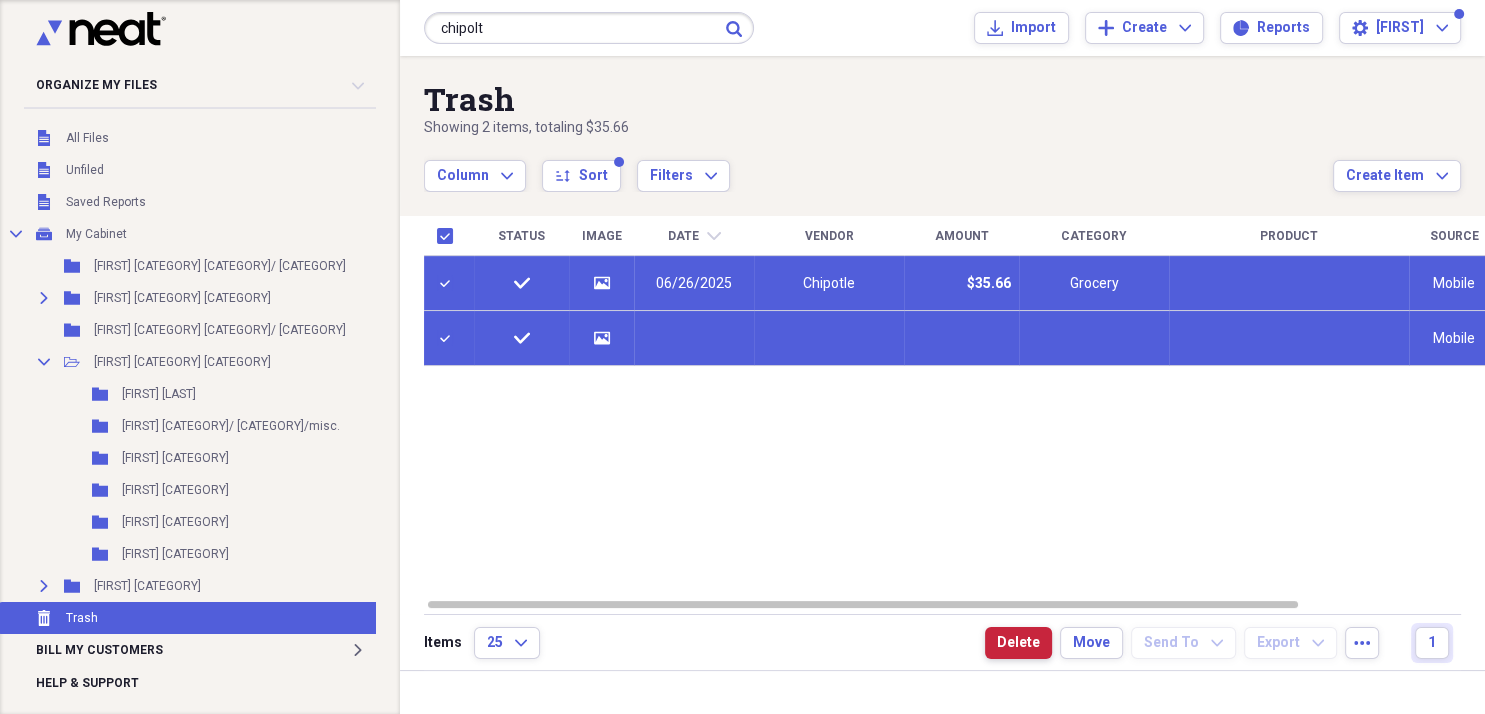 click on "Delete" at bounding box center [1018, 643] 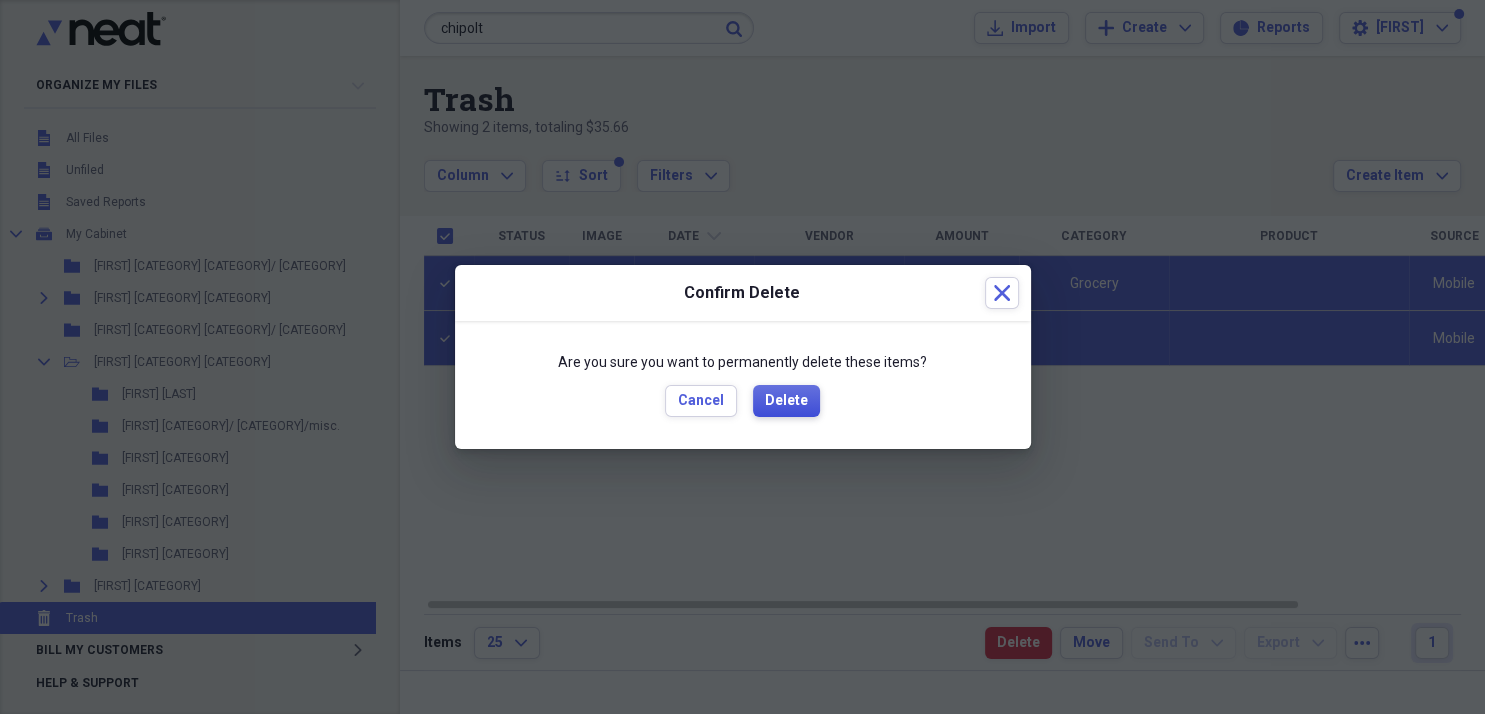 click on "Delete" at bounding box center [786, 401] 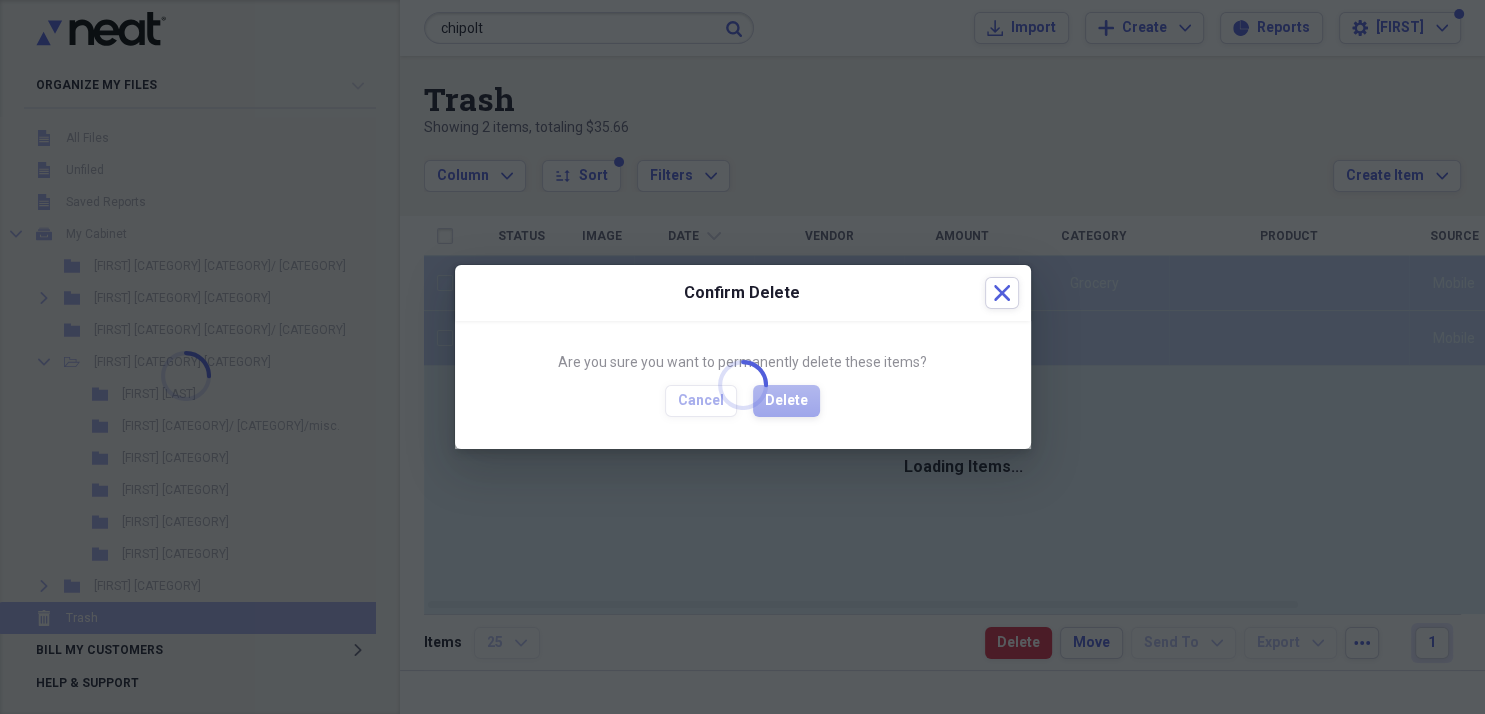 checkbox on "false" 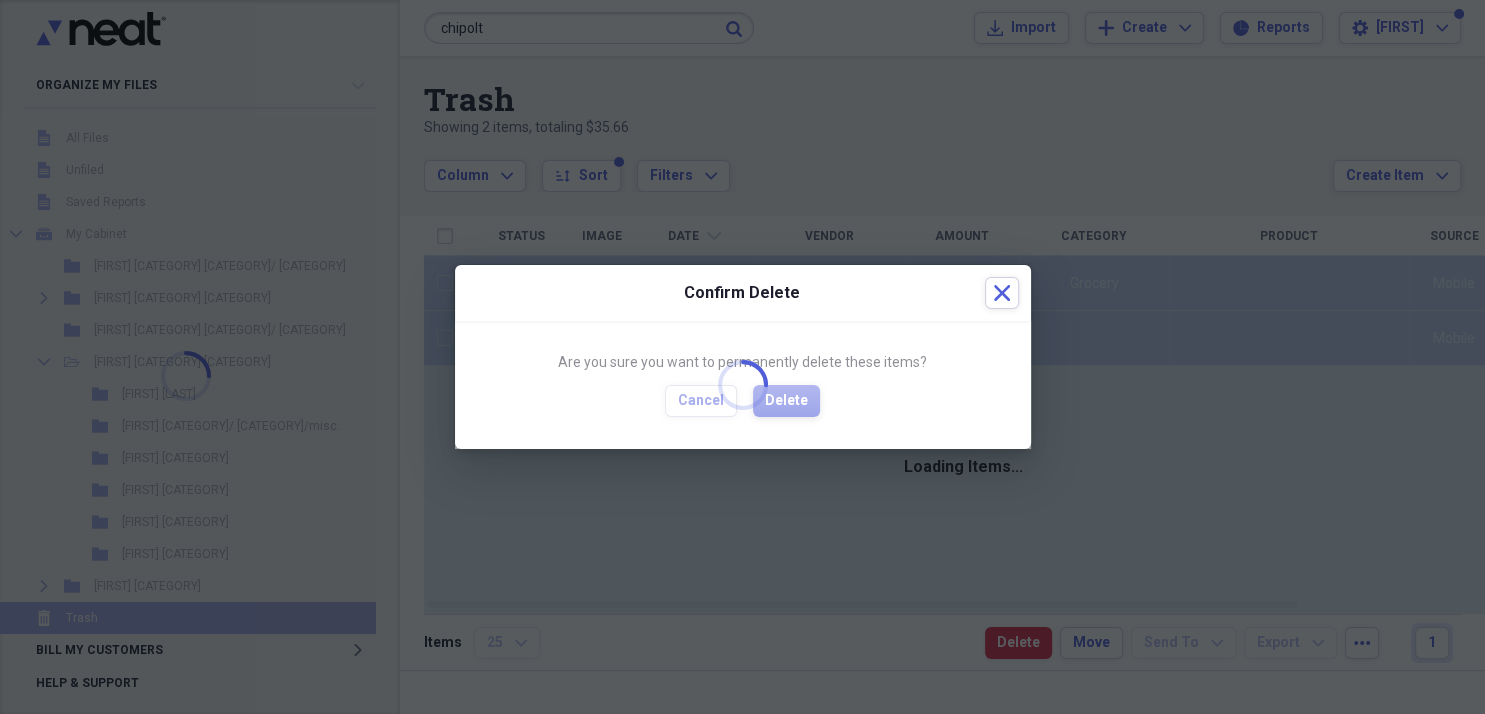 checkbox on "false" 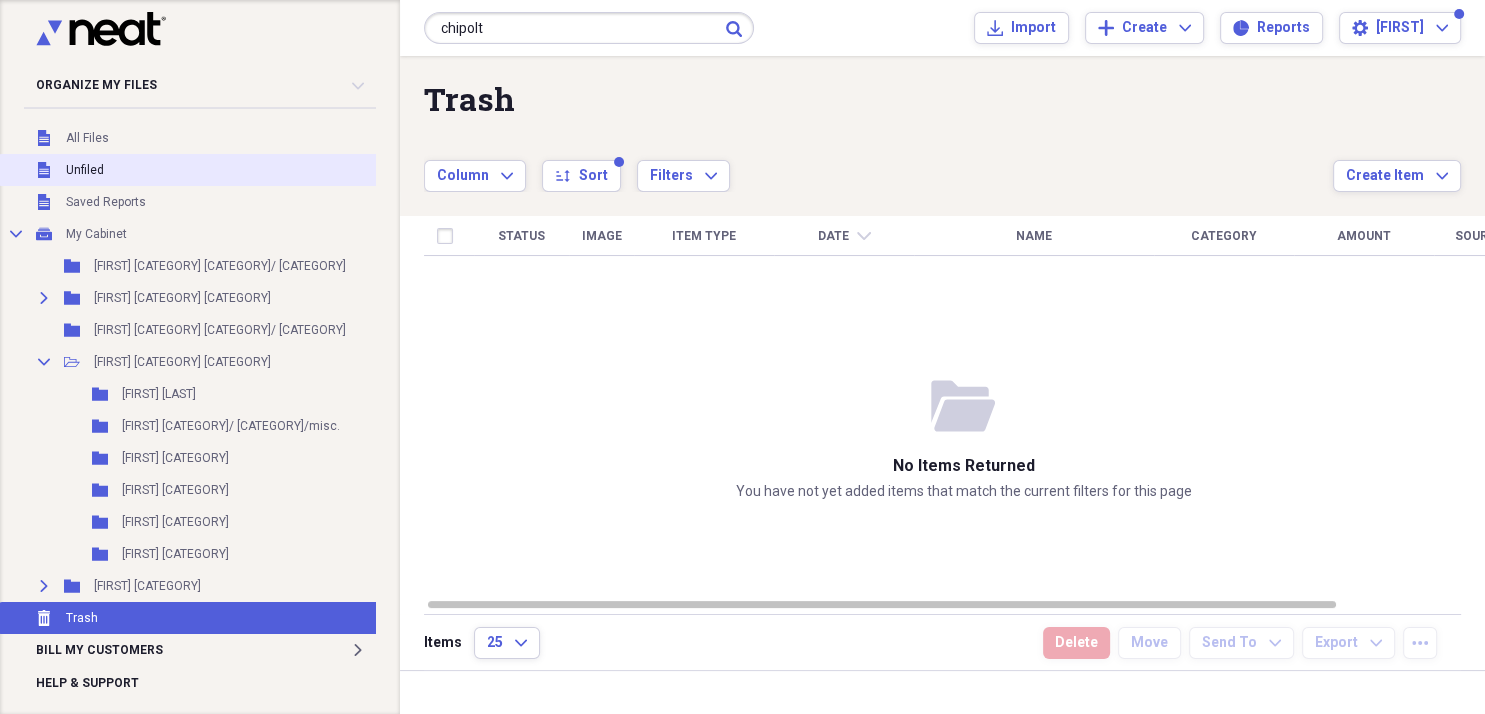 click on "Unfiled" at bounding box center (85, 170) 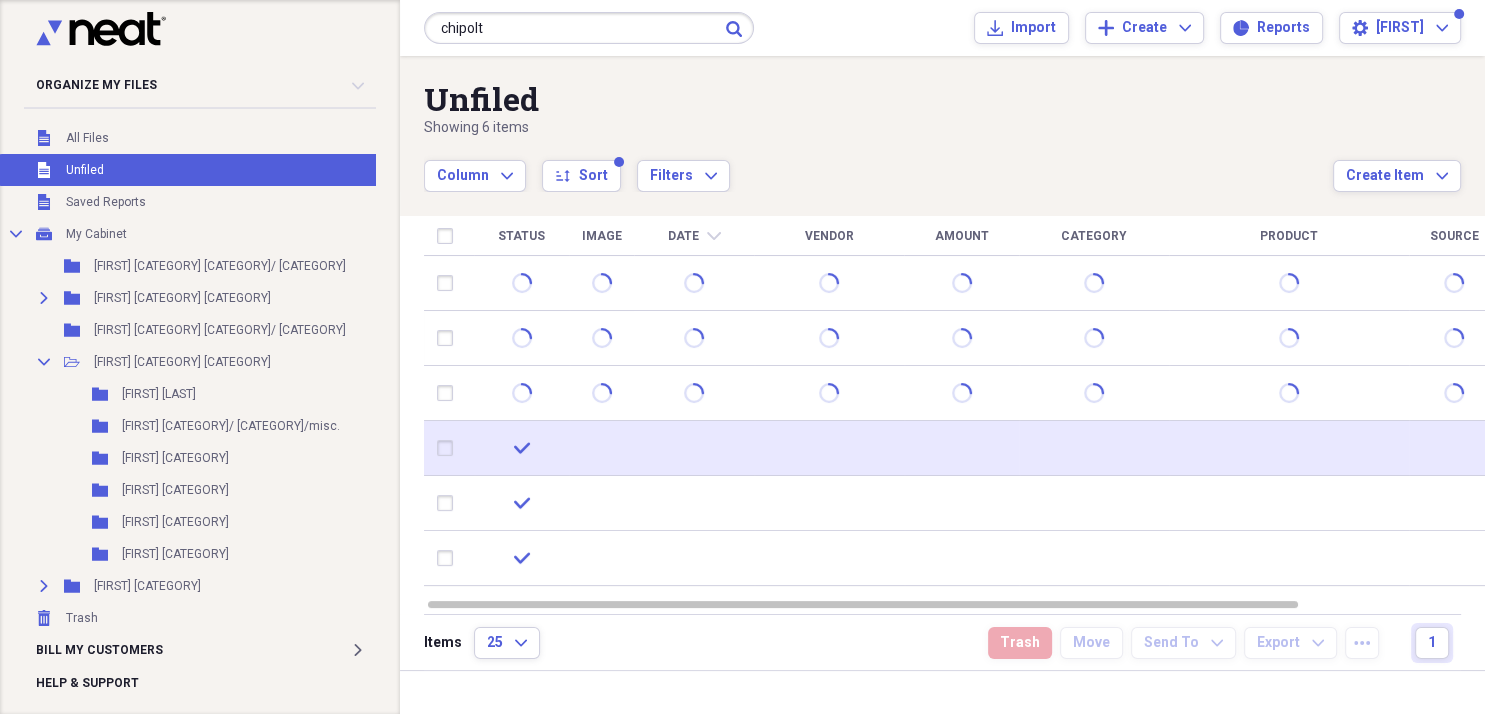click at bounding box center [601, 448] 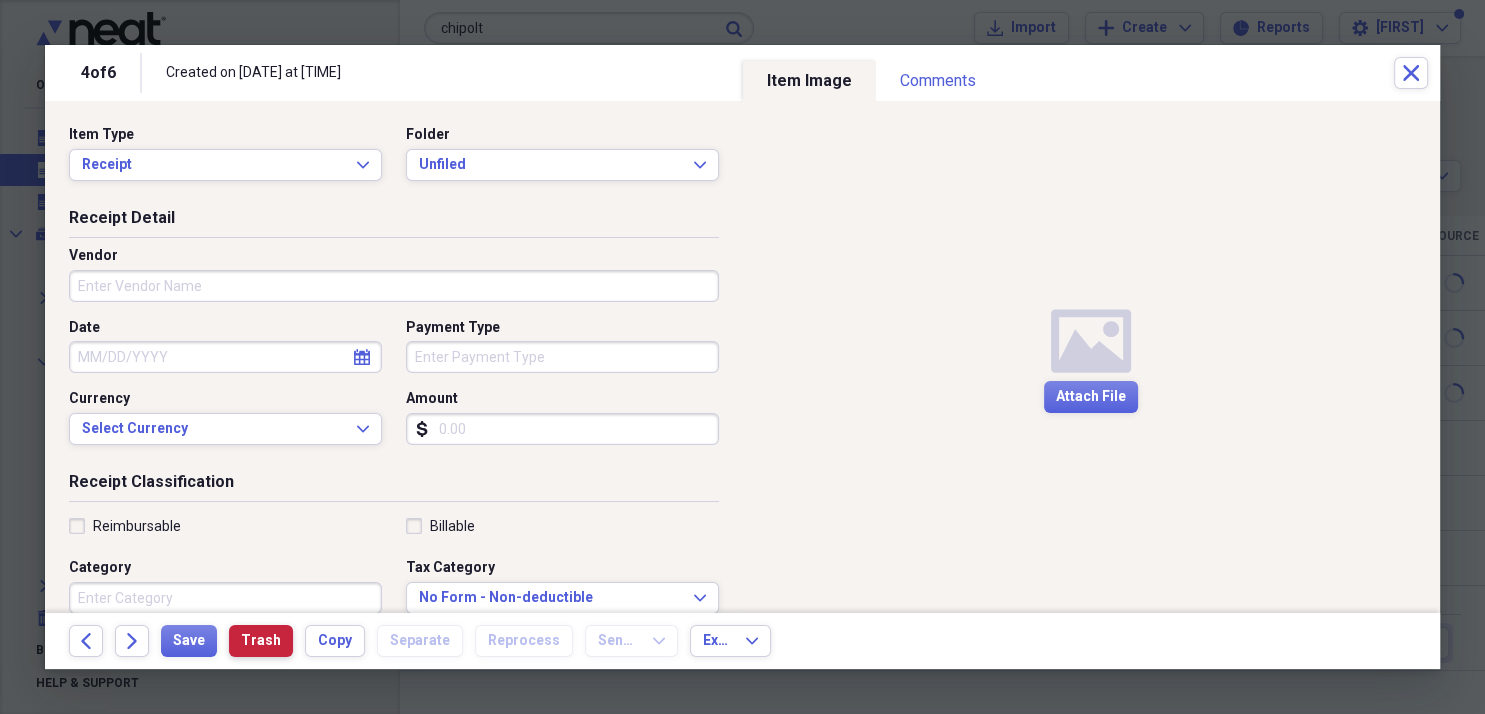 click on "Trash" at bounding box center [261, 641] 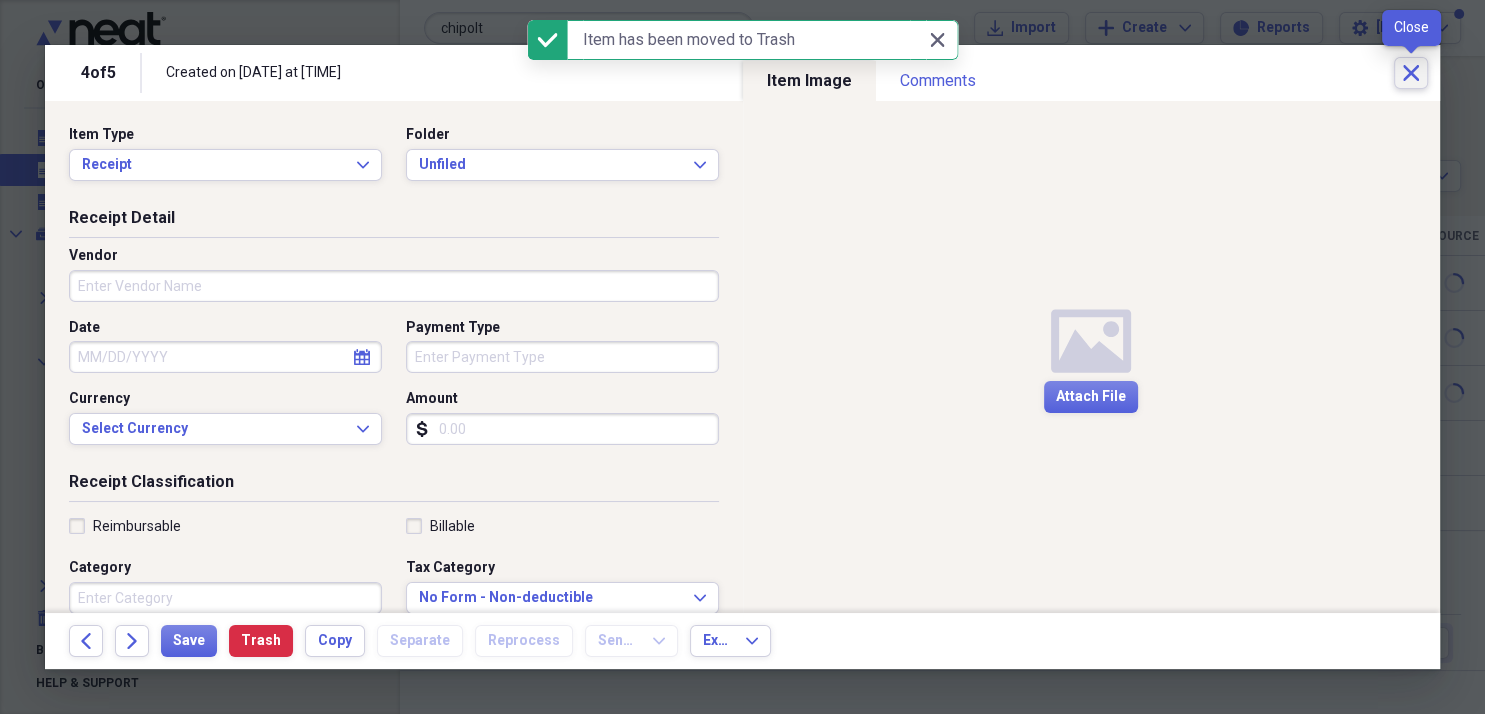 click on "Close" 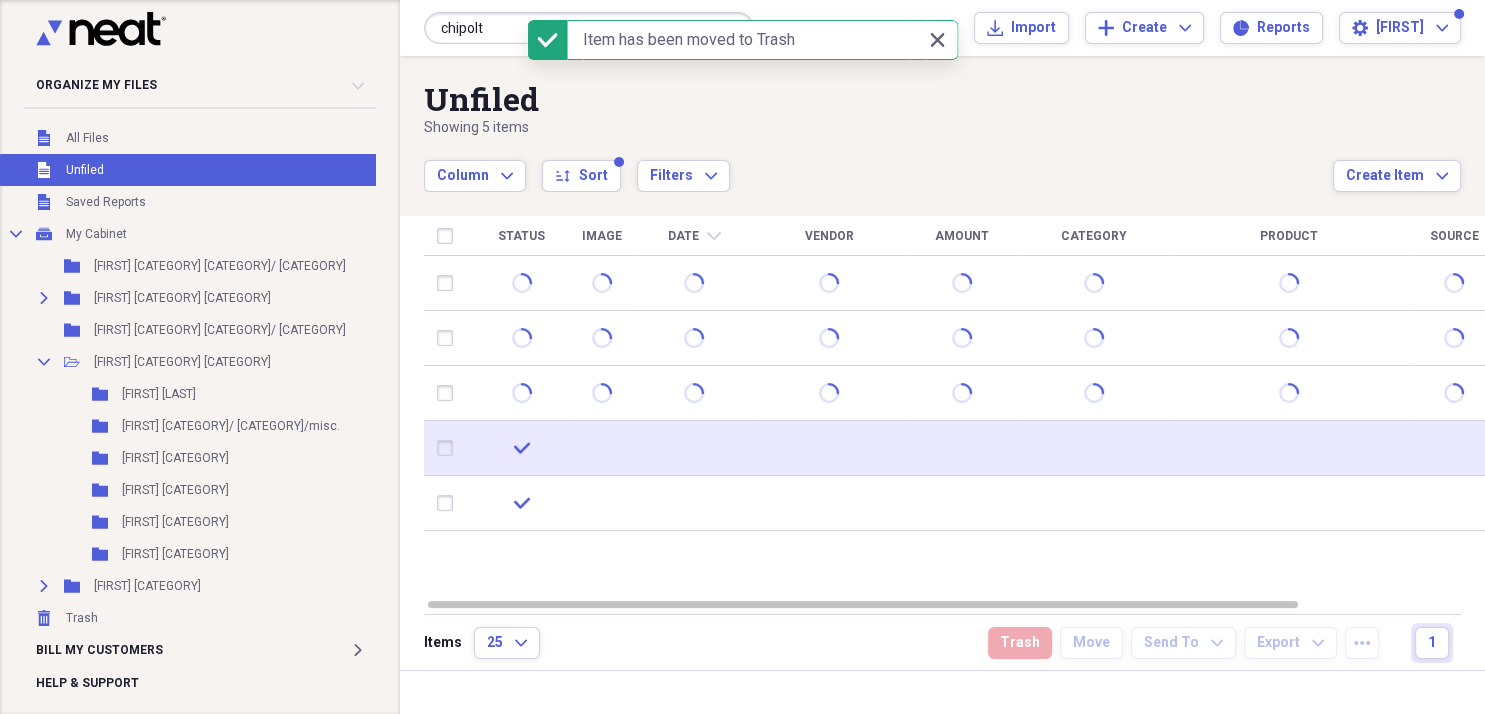 click at bounding box center [601, 448] 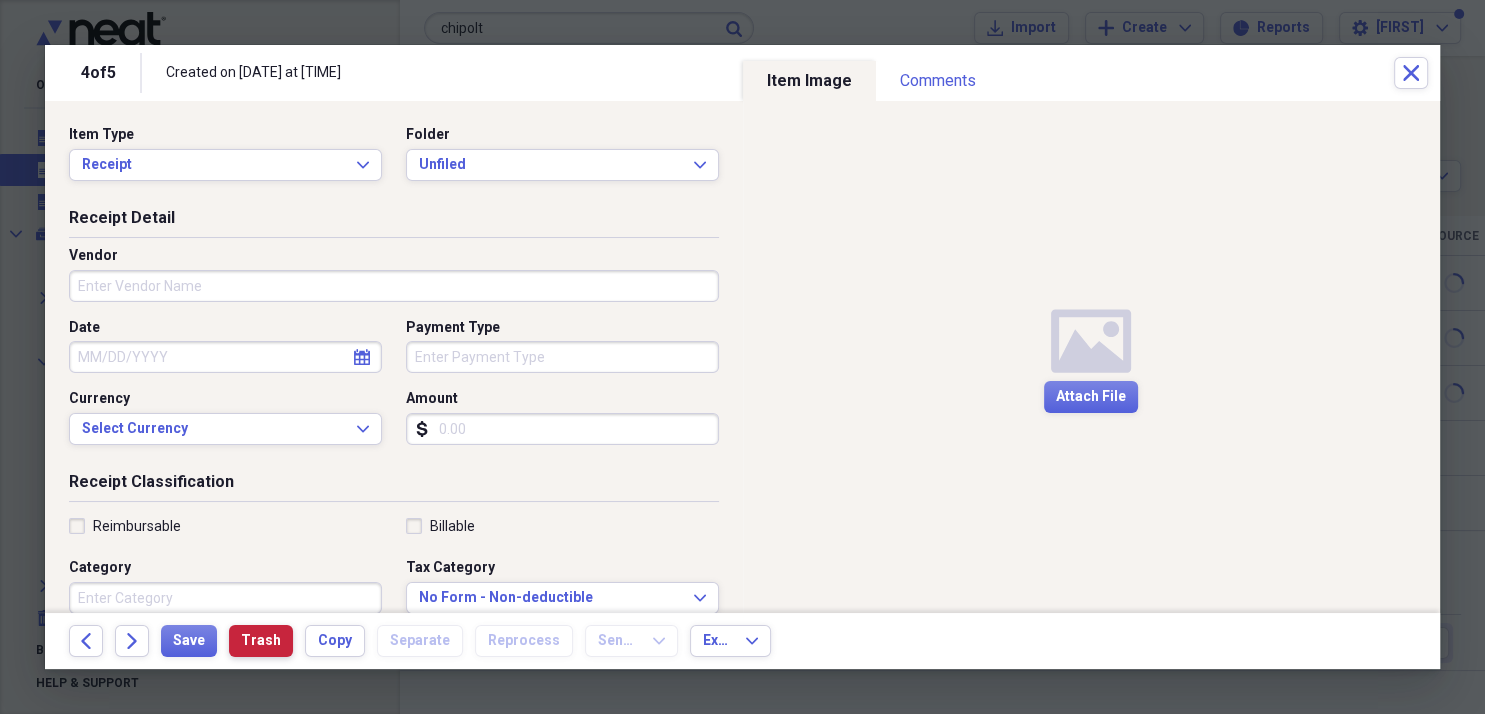 click on "Trash" at bounding box center (261, 641) 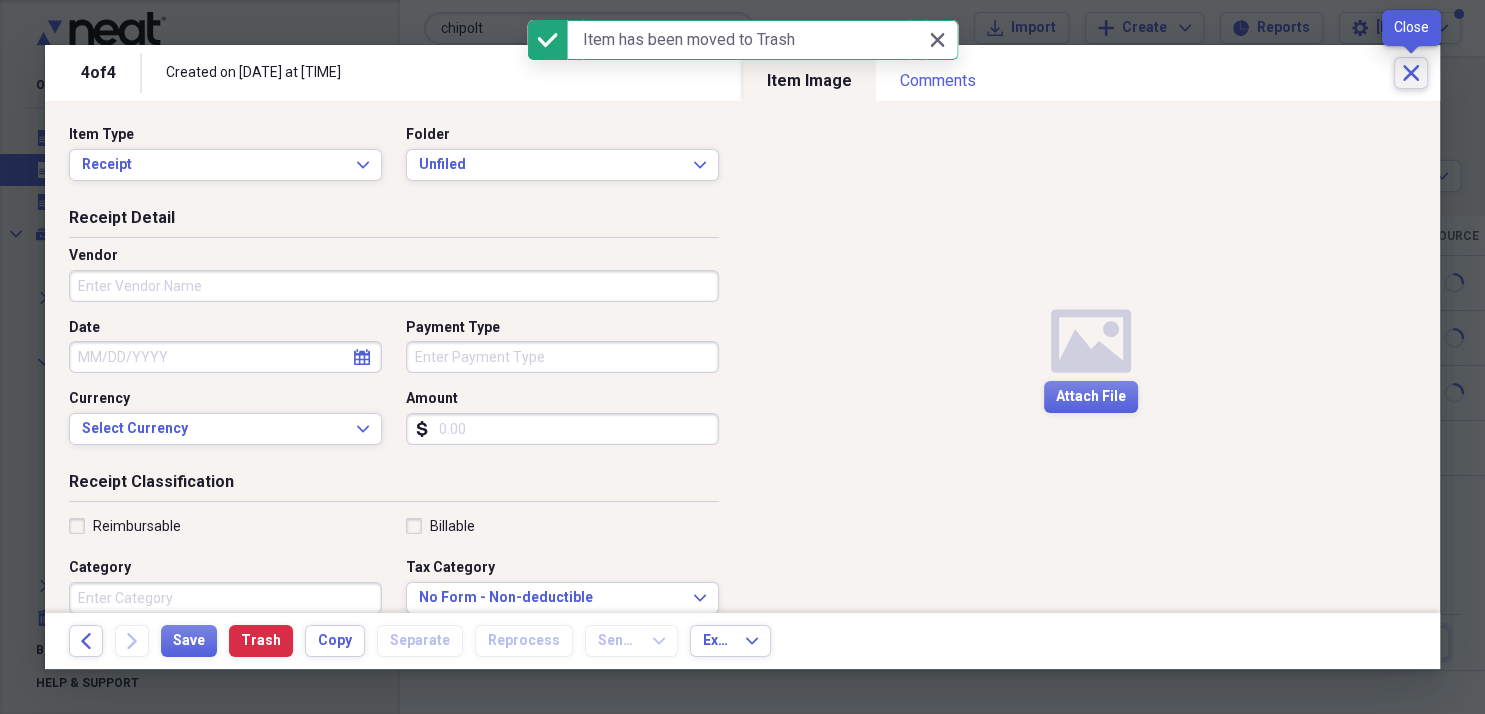 click 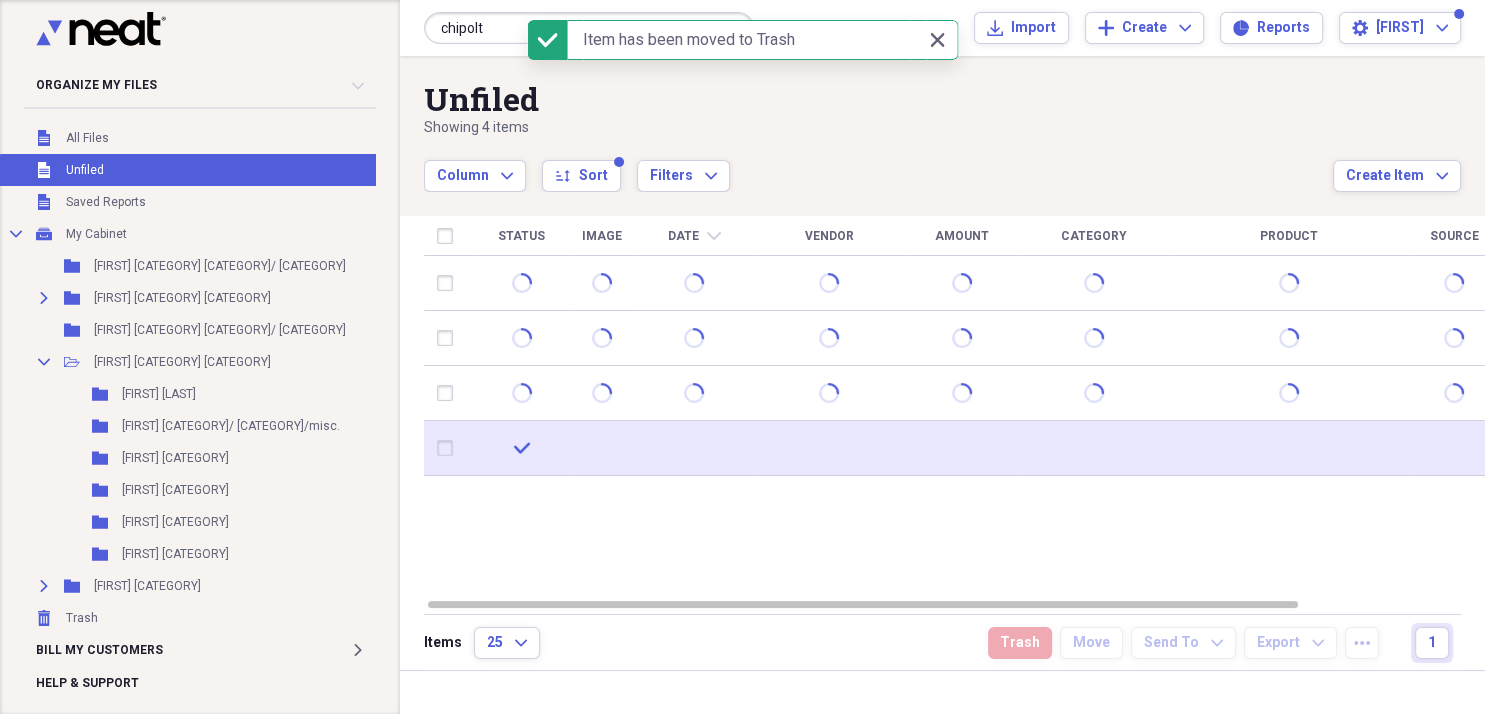 click at bounding box center (601, 448) 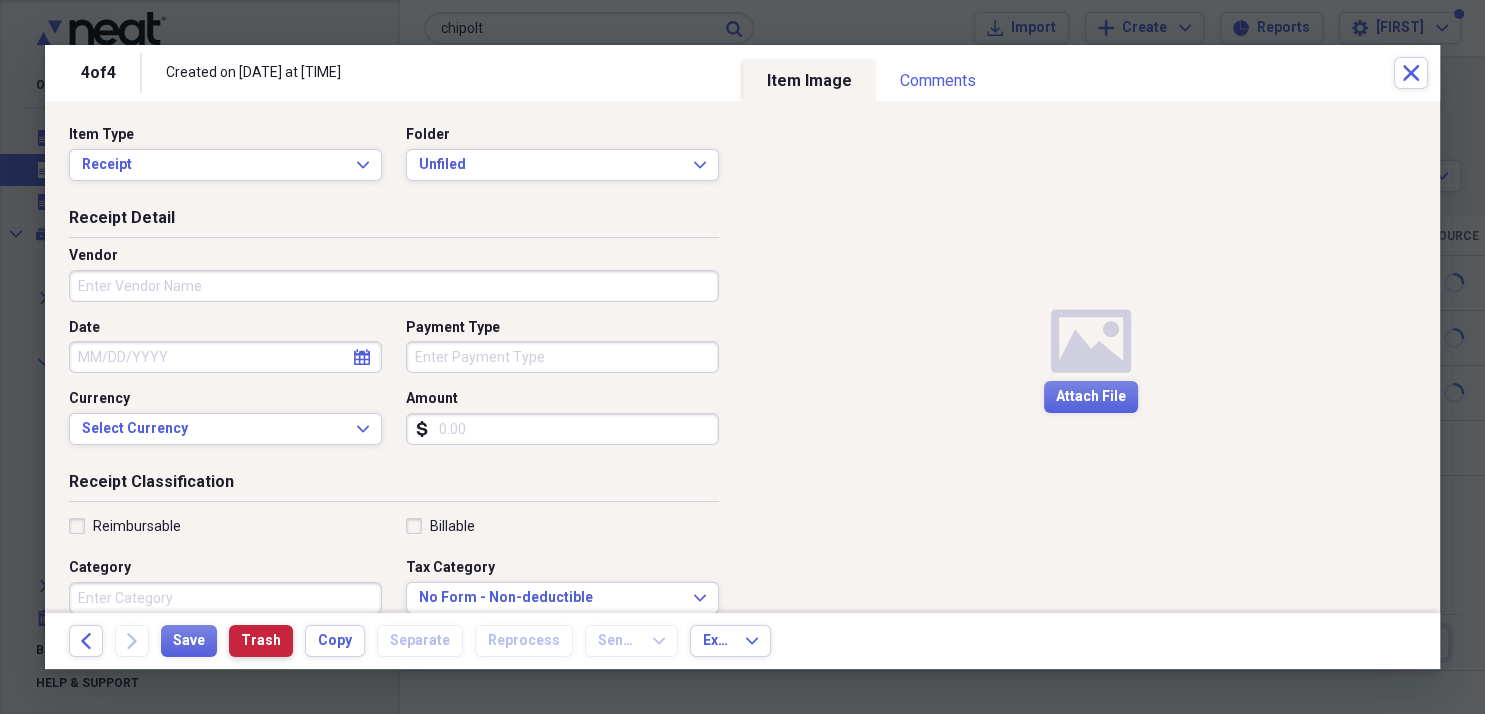 click on "Trash" at bounding box center (261, 641) 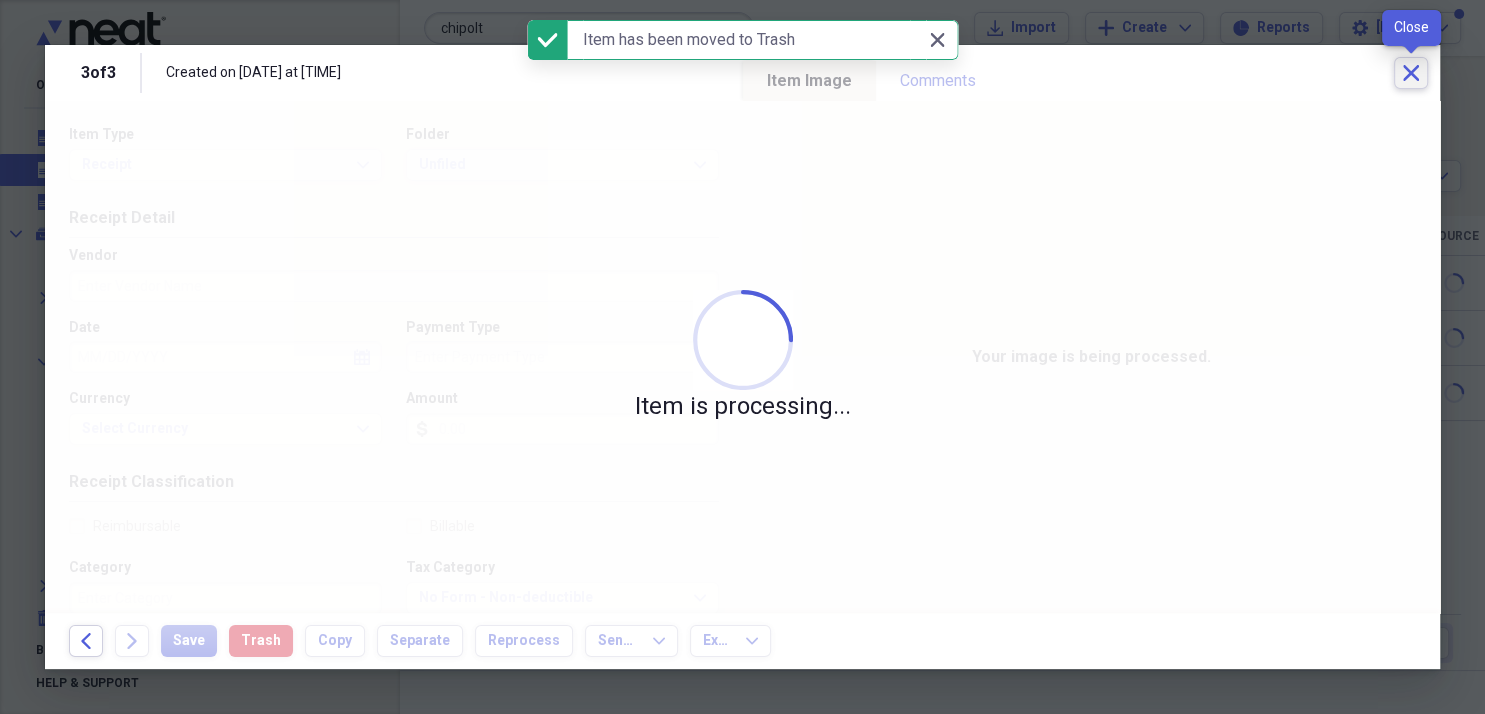 click on "Close" 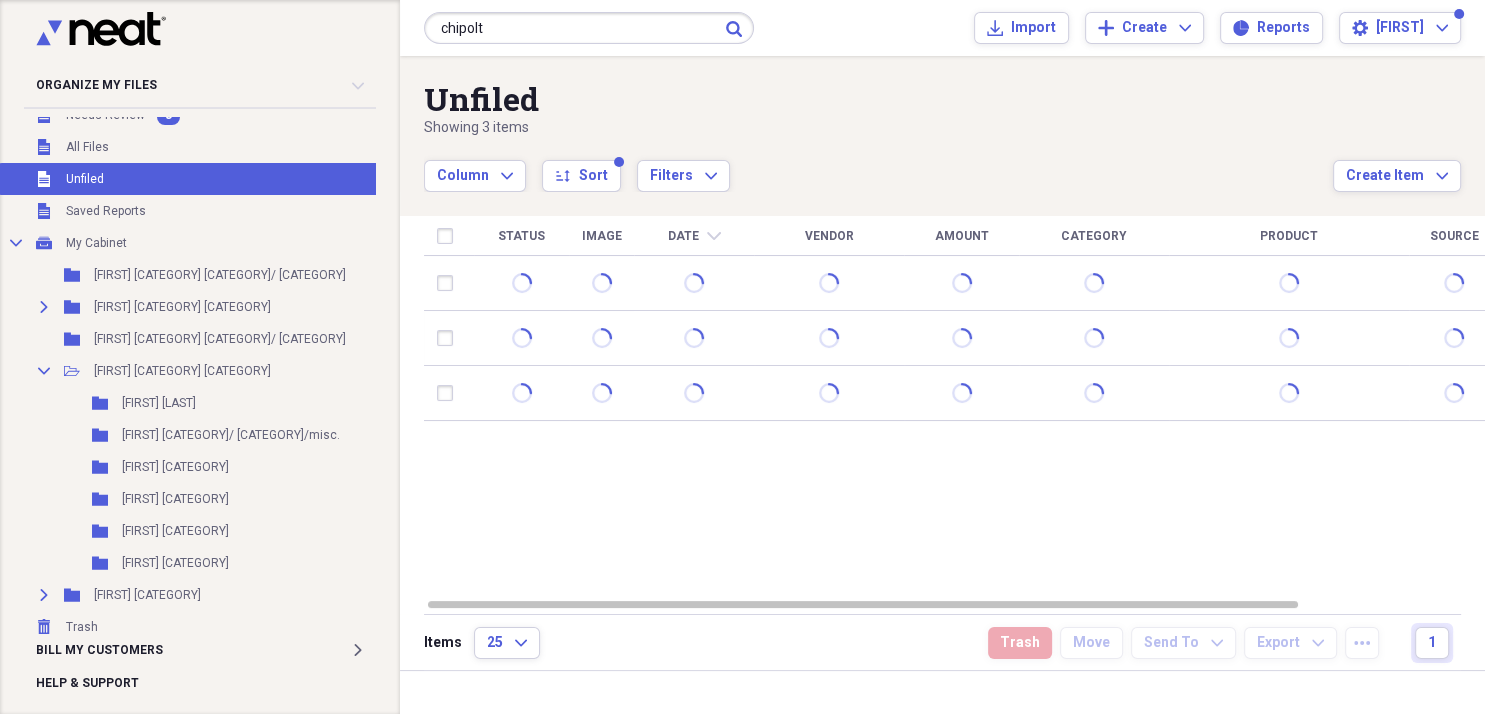 scroll, scrollTop: 0, scrollLeft: 0, axis: both 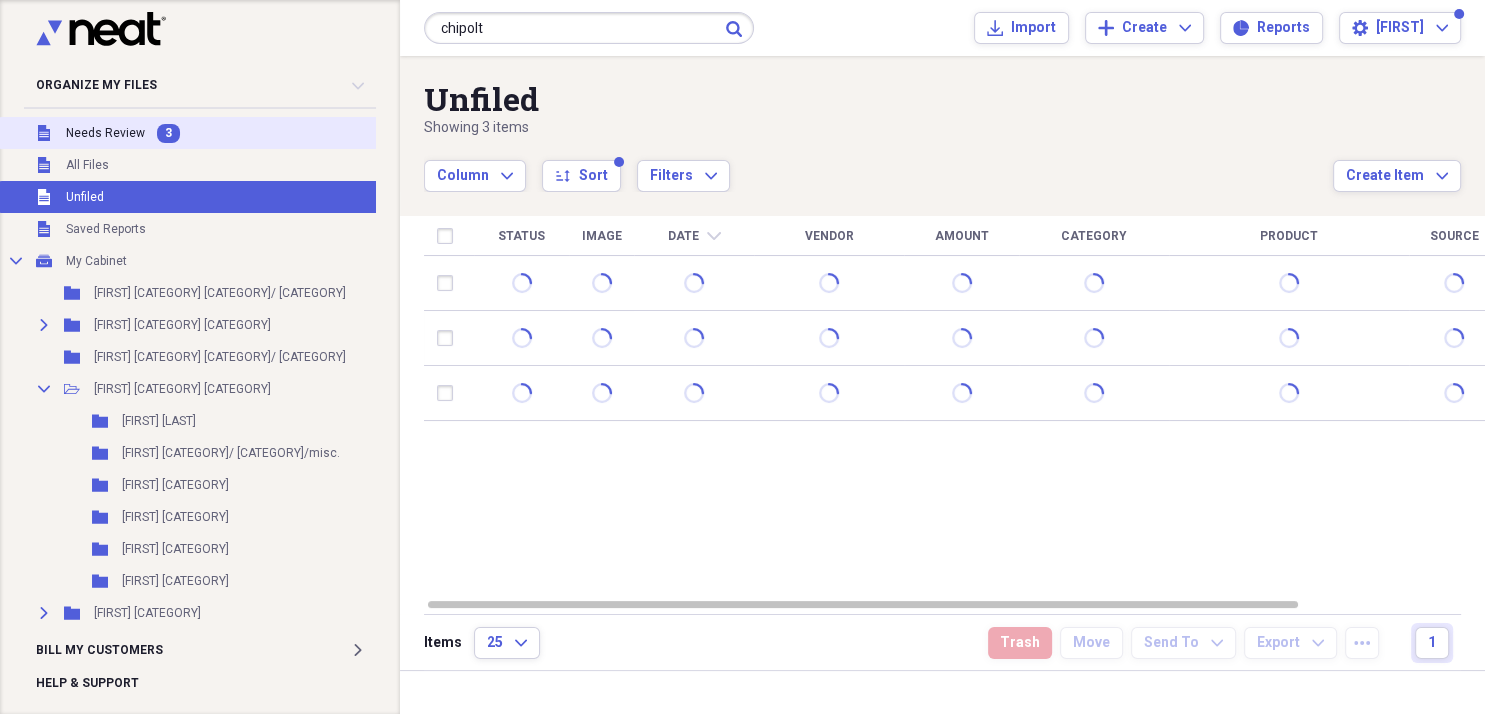 click on "Unfiled Needs Review 3" at bounding box center [203, 133] 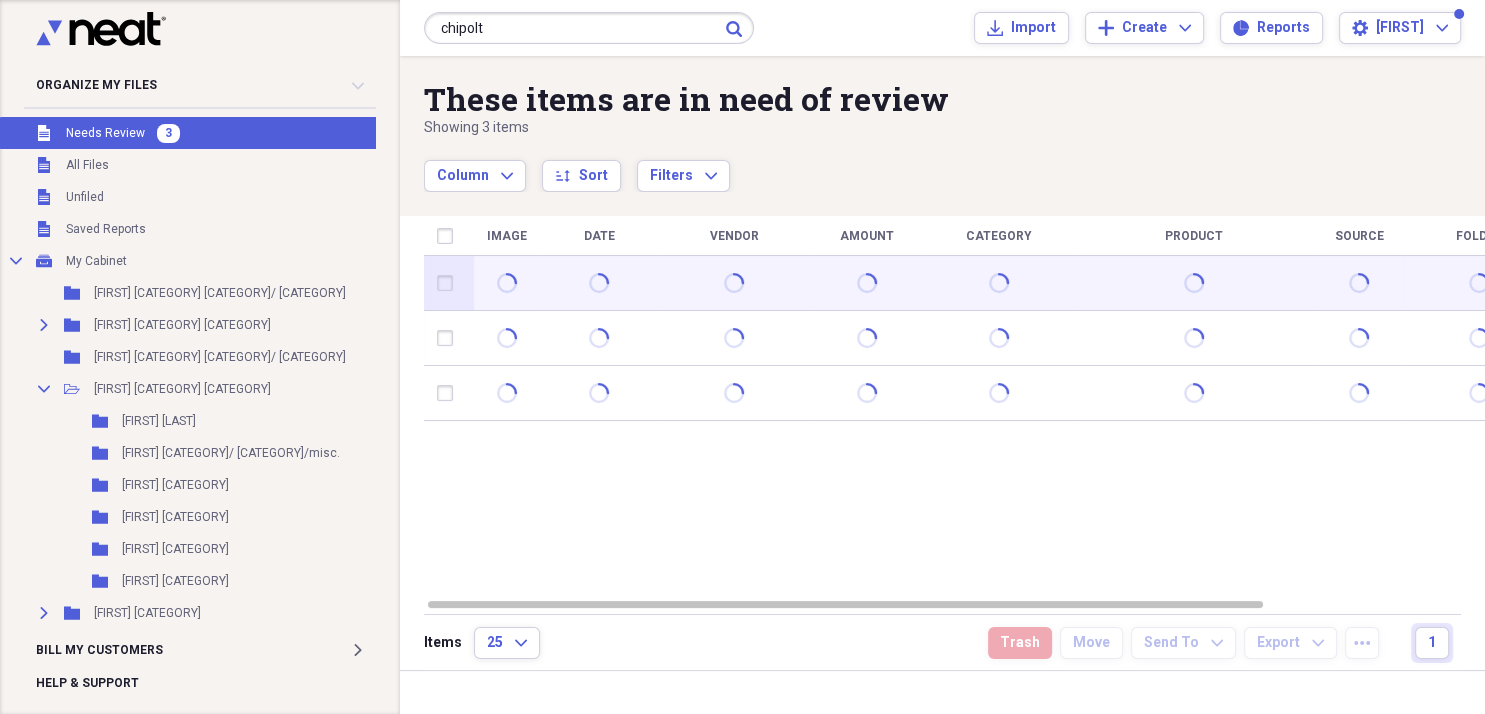 click at bounding box center [599, 283] 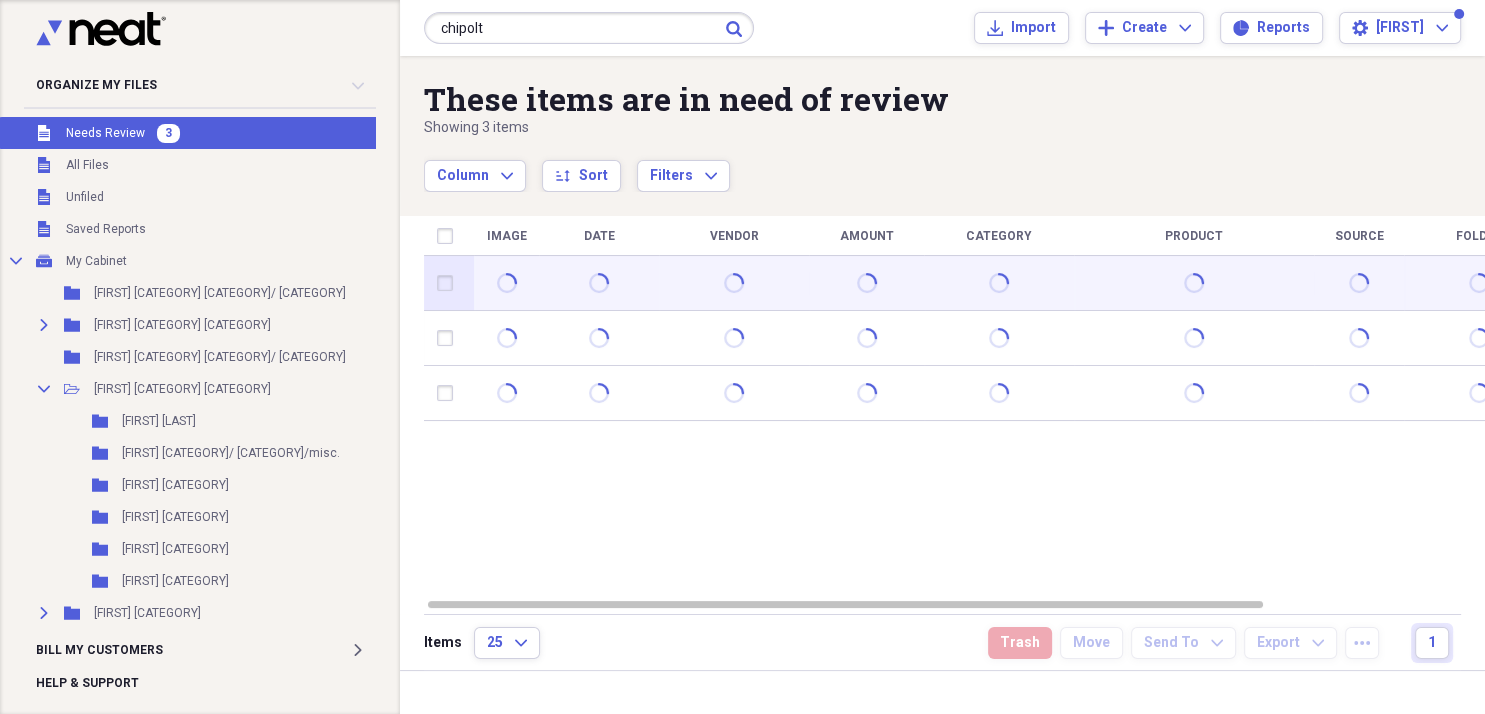 click at bounding box center [599, 283] 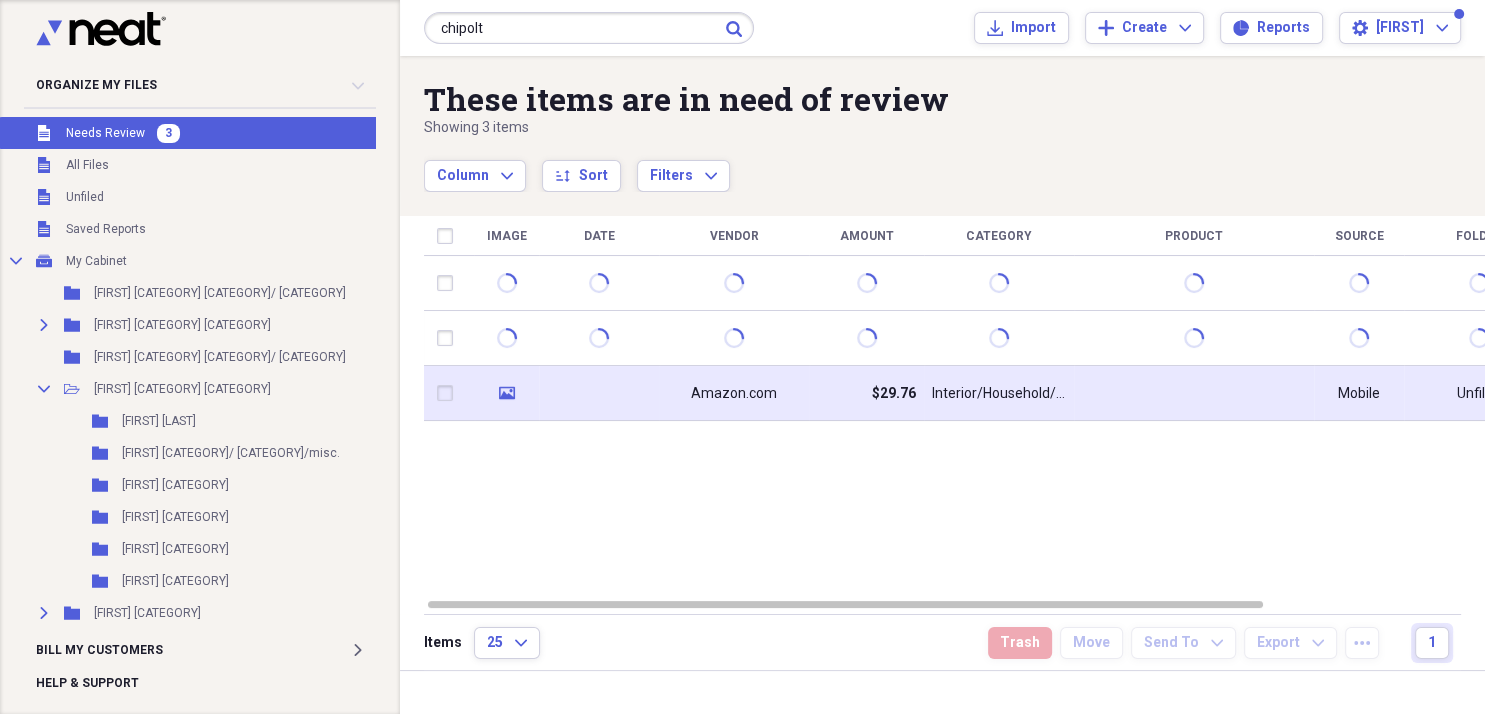 click at bounding box center [599, 393] 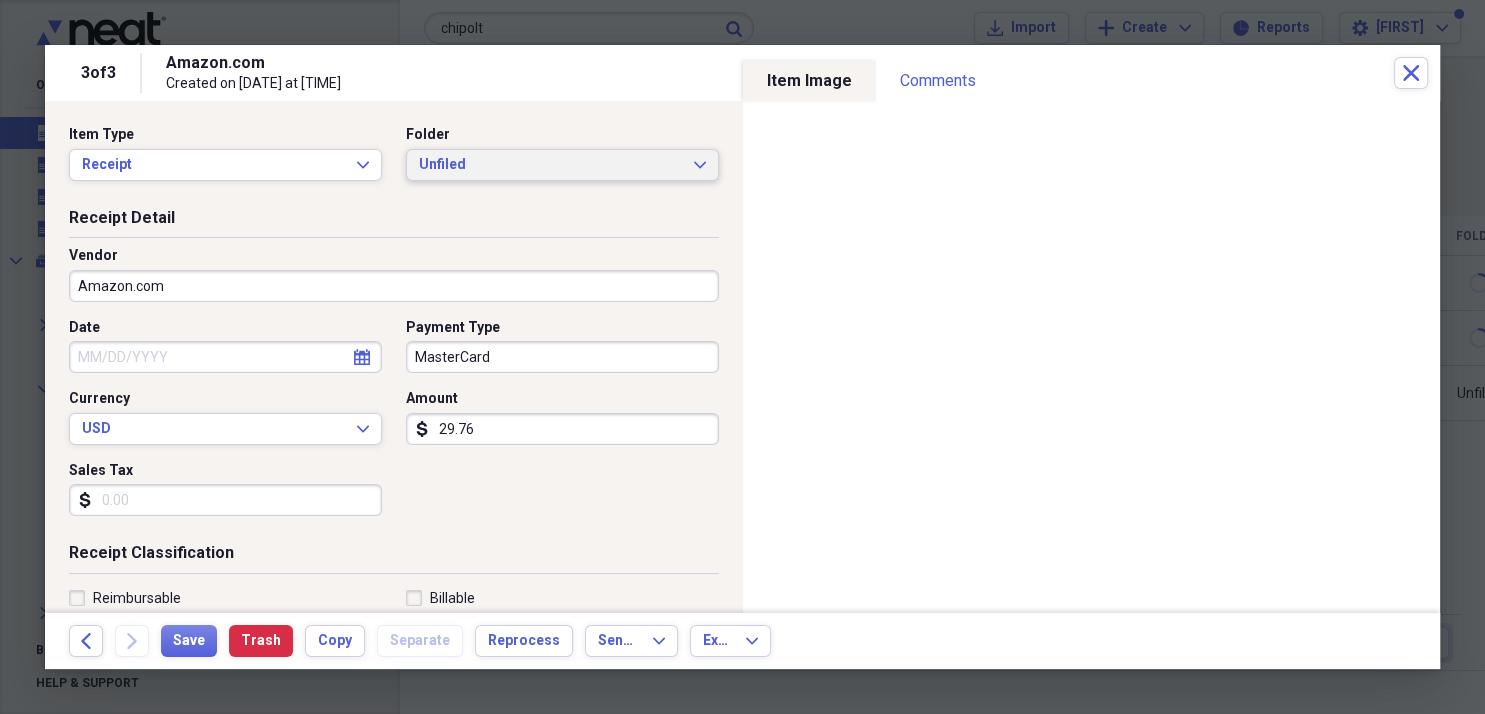 click on "Unfiled Expand" at bounding box center [562, 165] 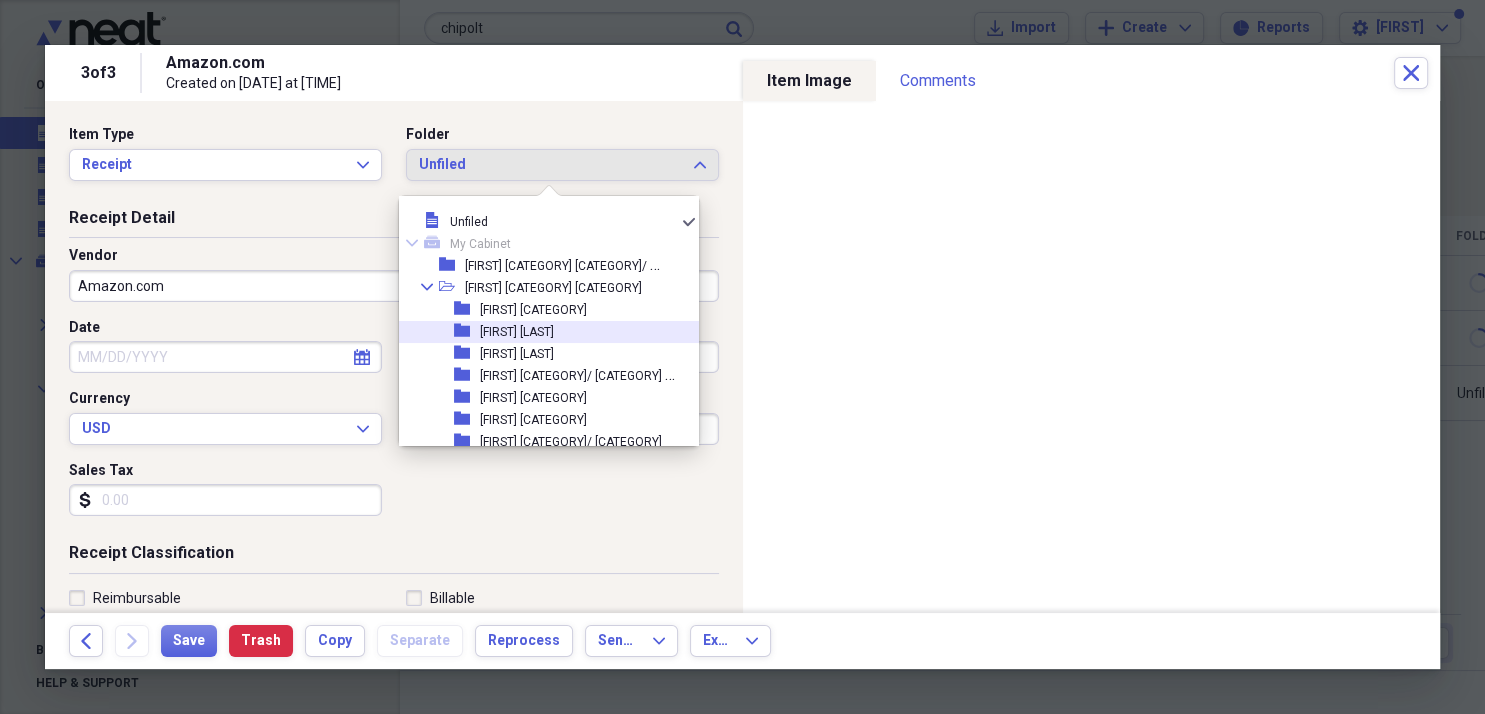 click on "Date" at bounding box center (225, 357) 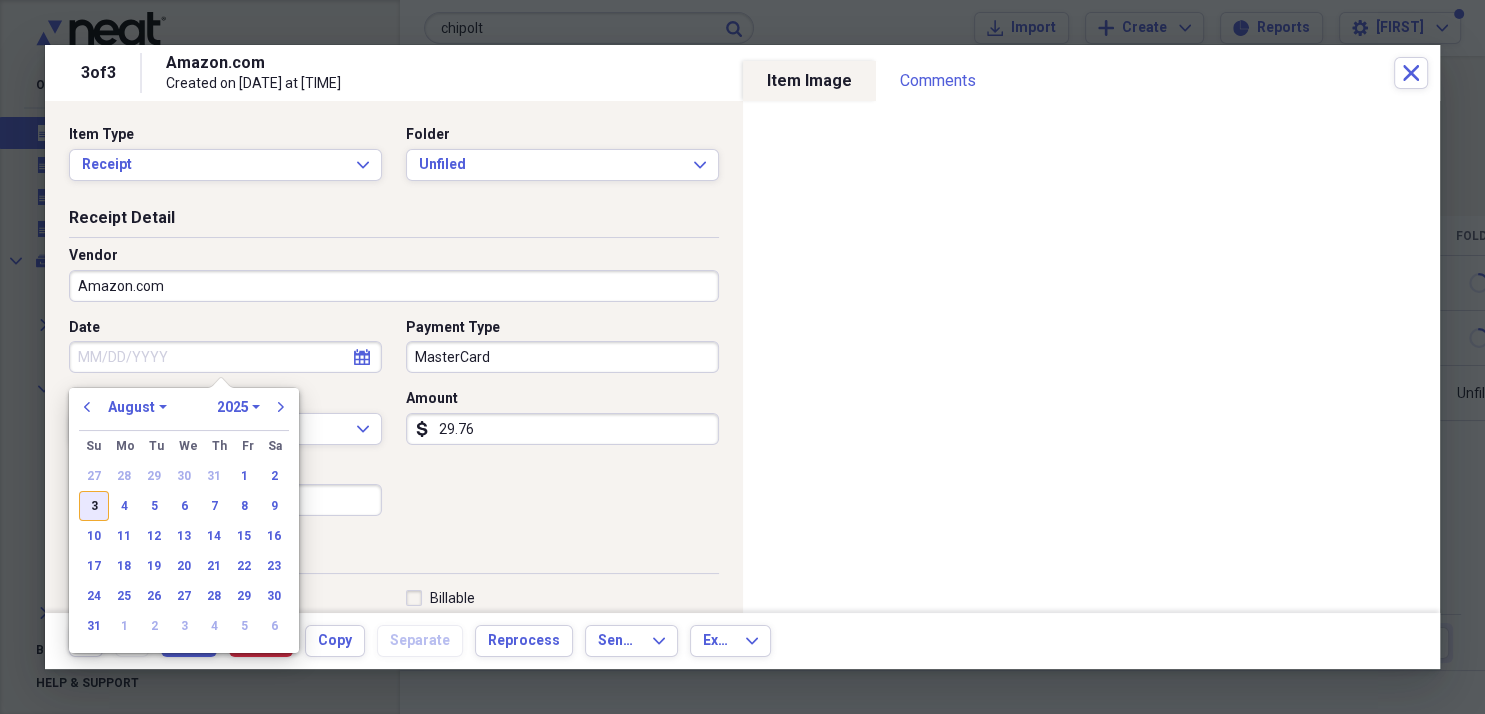 click on "3" at bounding box center [94, 506] 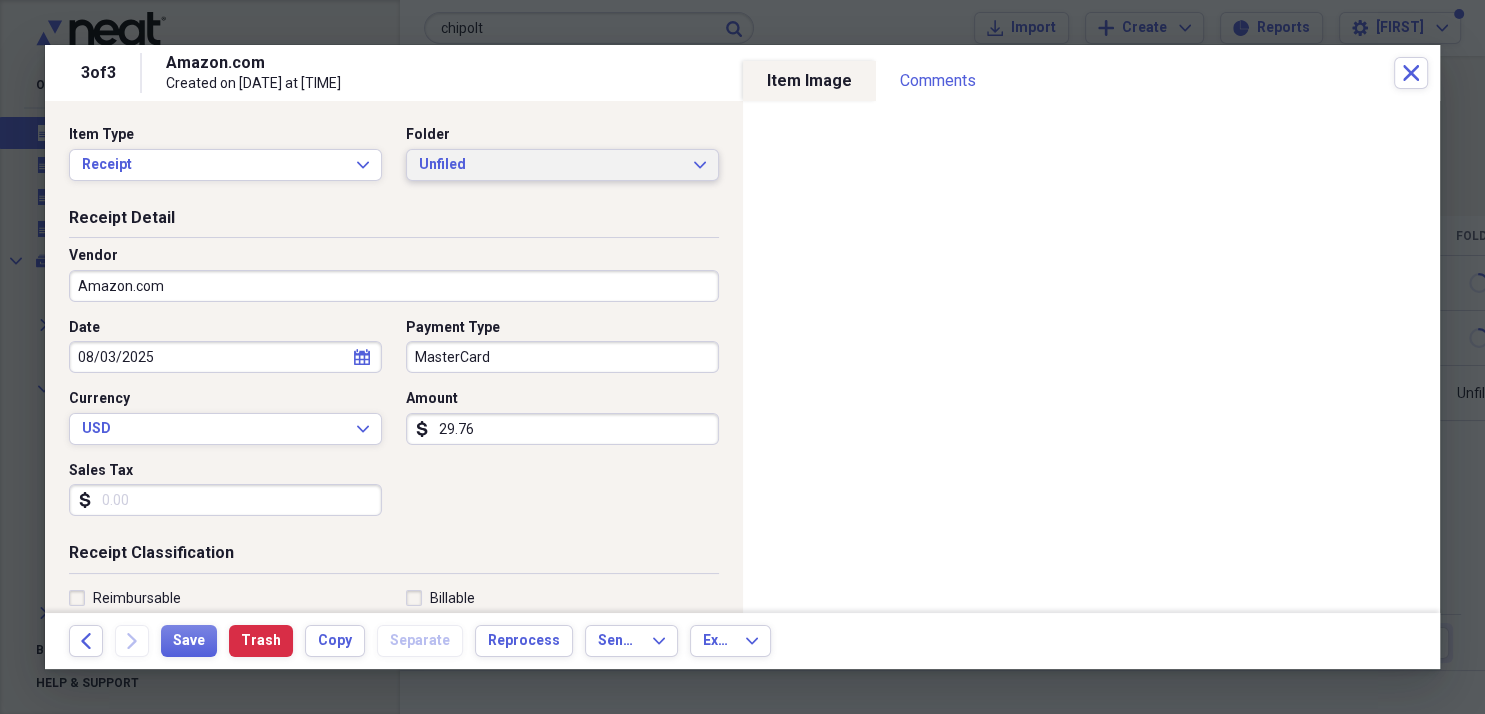 click on "Unfiled" at bounding box center (550, 165) 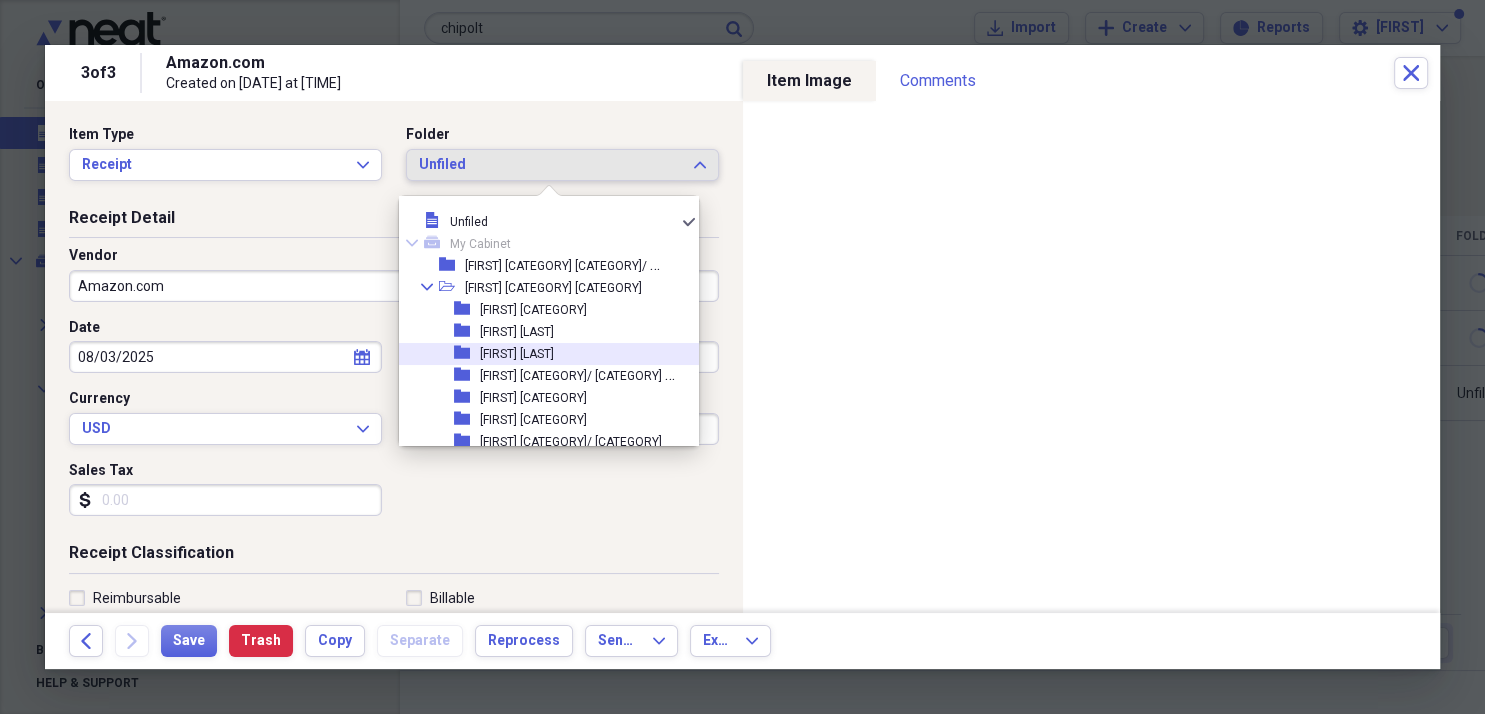 click on "[FIRST] [LAST]" at bounding box center (517, 354) 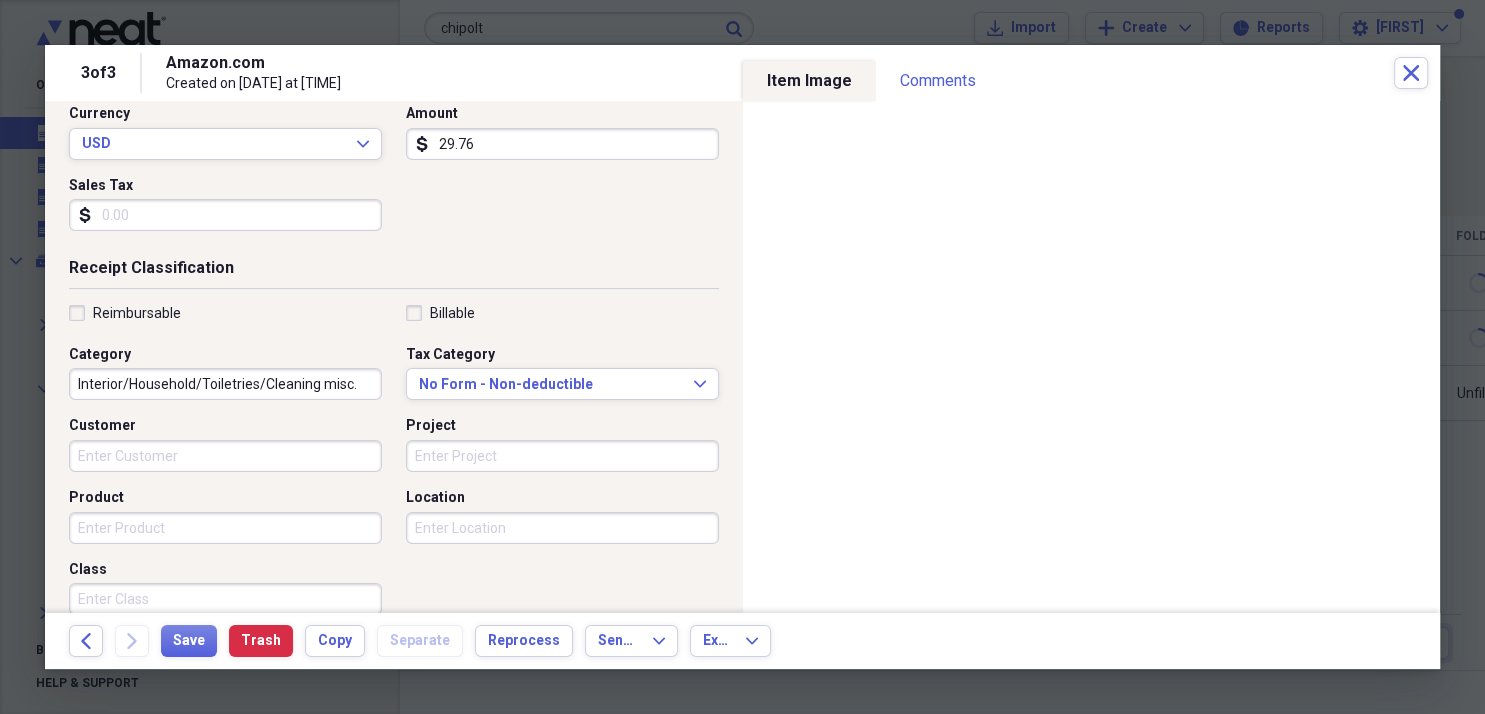 scroll, scrollTop: 284, scrollLeft: 0, axis: vertical 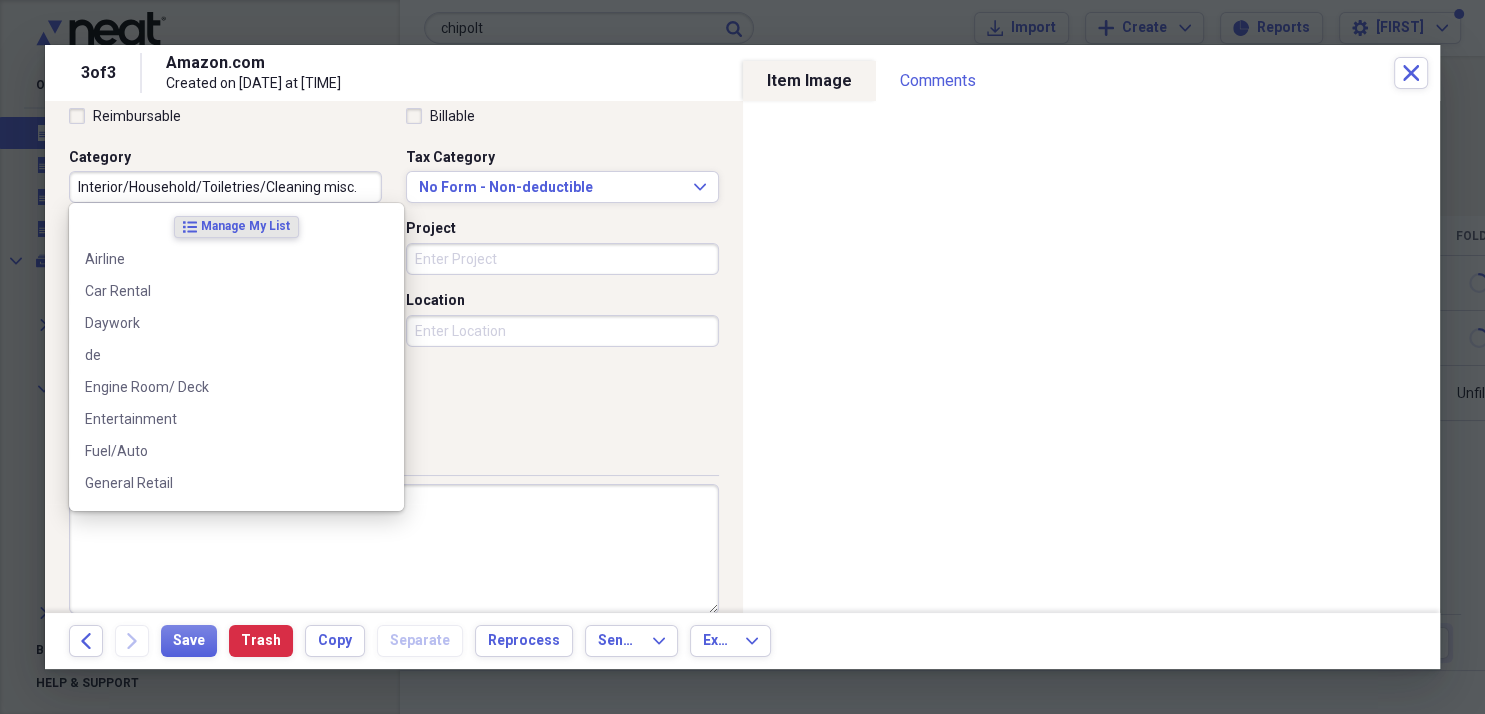 click on "Interior/Household/Toiletries/Cleaning misc." at bounding box center (225, 187) 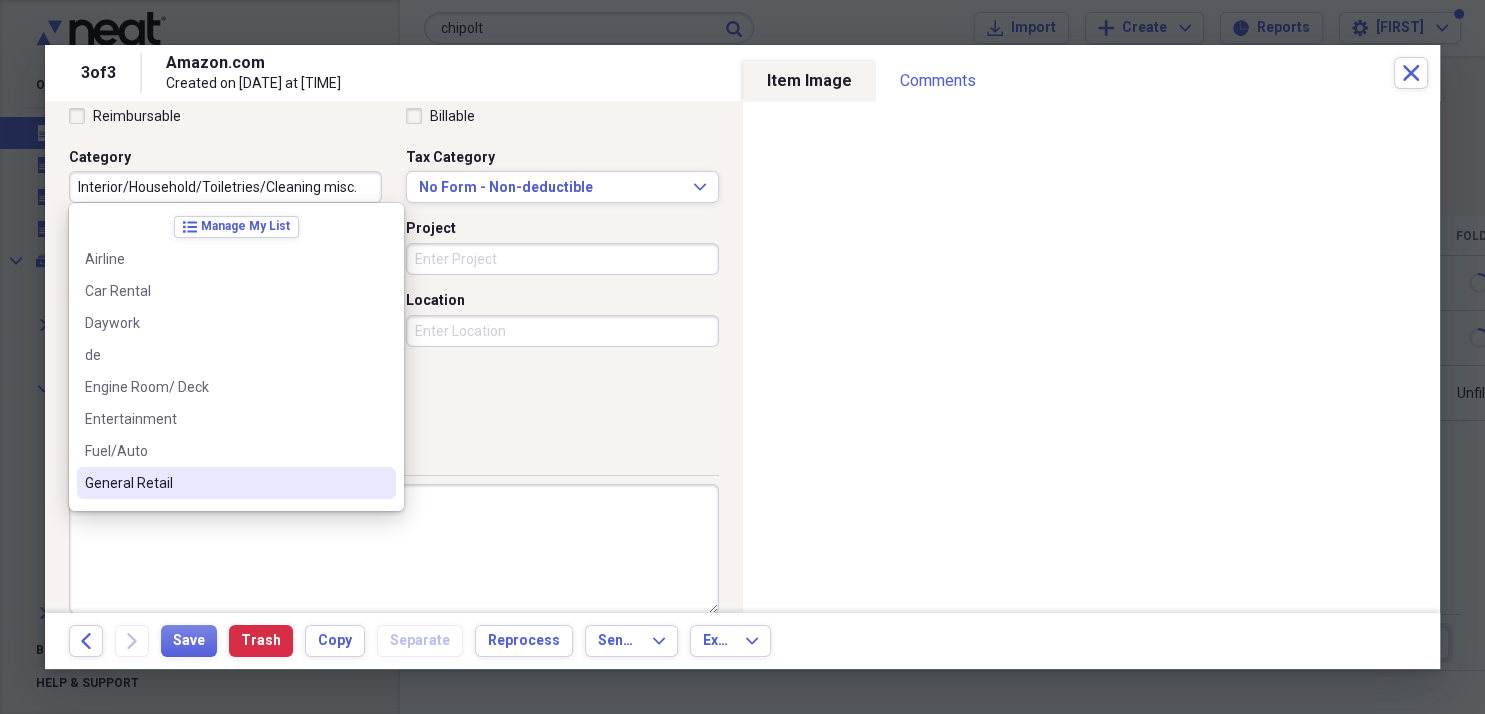 scroll, scrollTop: 57, scrollLeft: 0, axis: vertical 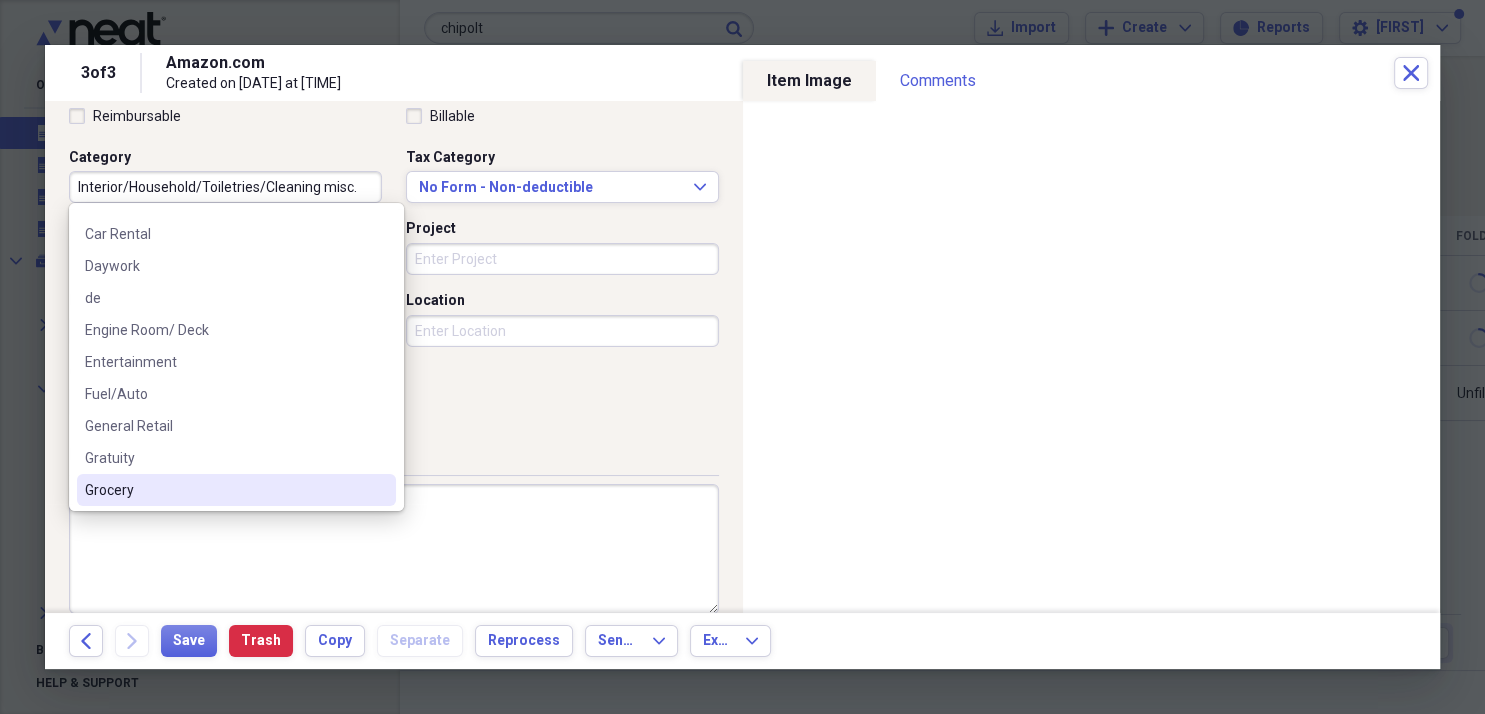 click on "Grocery" at bounding box center (224, 490) 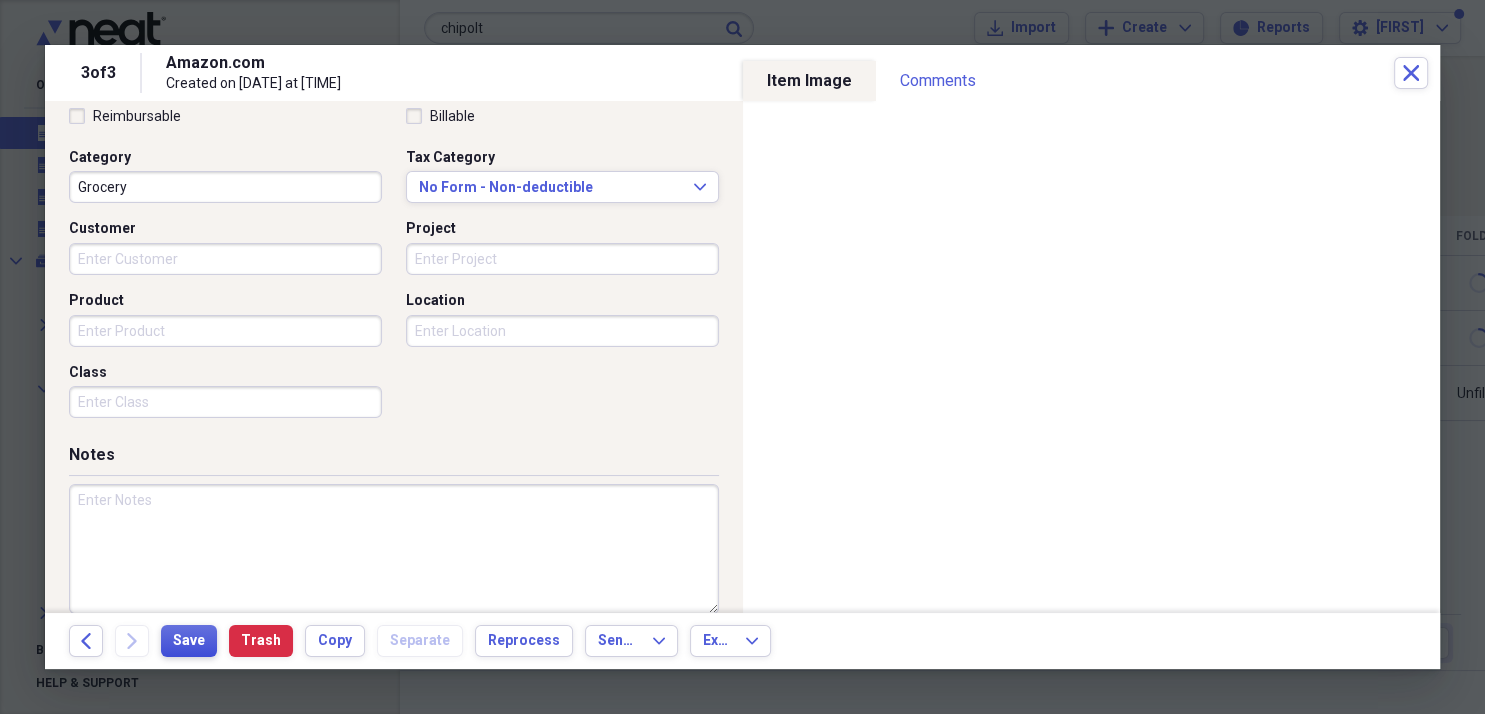 click on "Save" at bounding box center (189, 641) 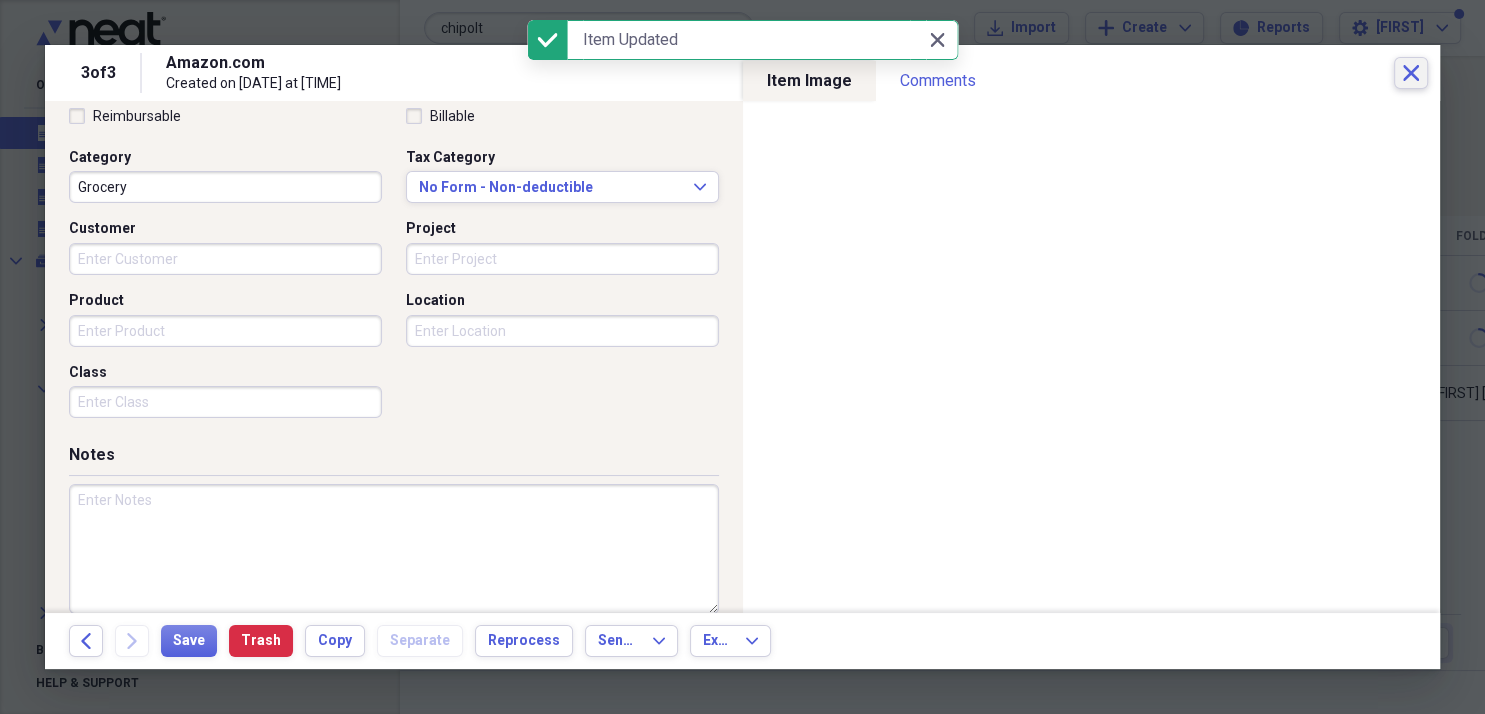 click 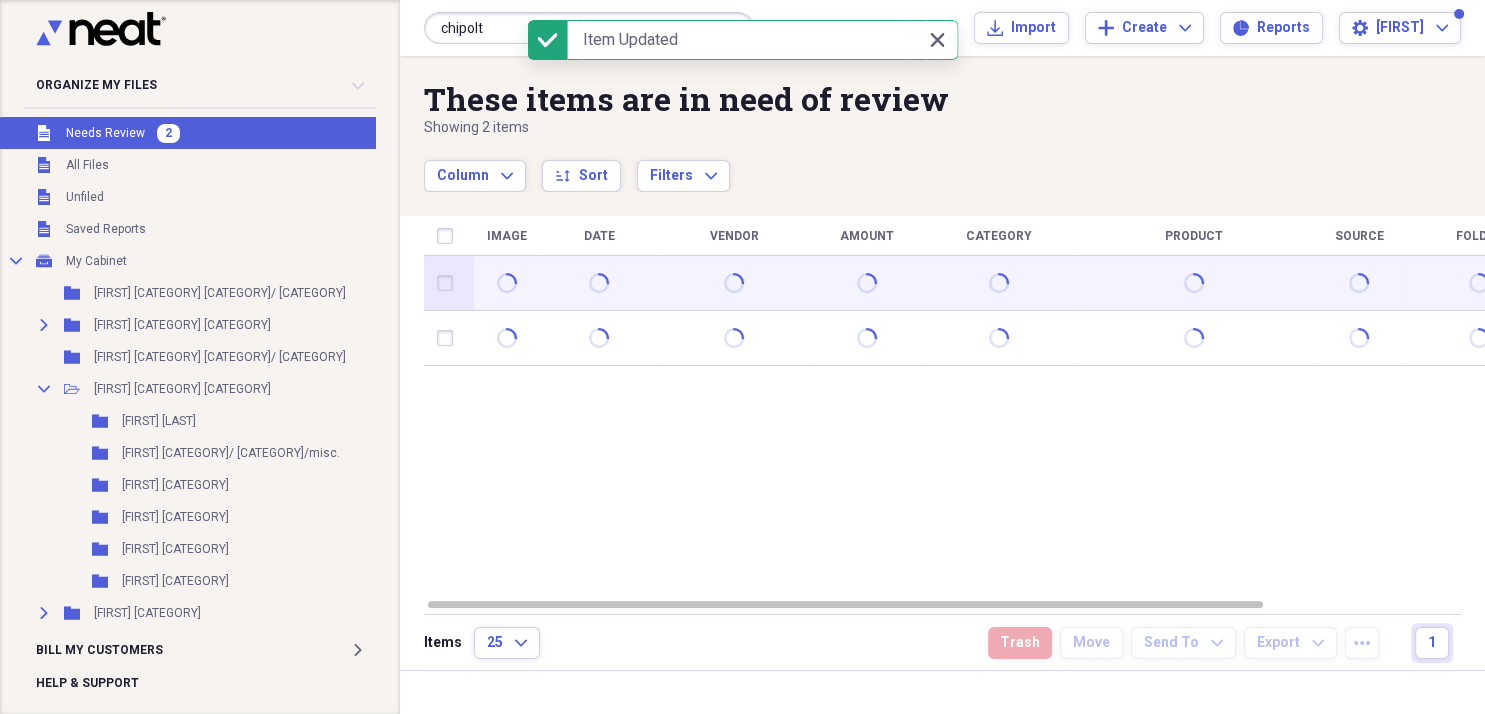 click at bounding box center (734, 283) 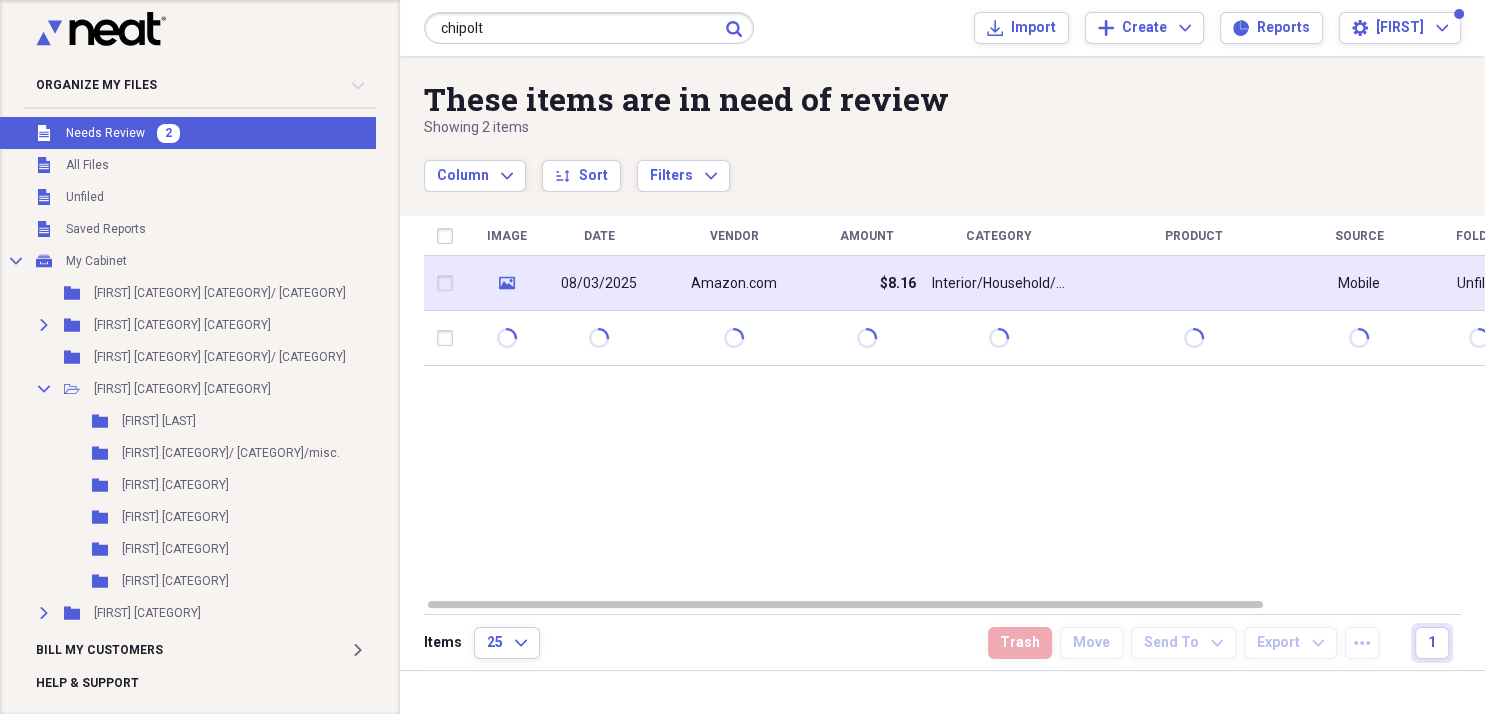 click on "$8.16" at bounding box center [866, 283] 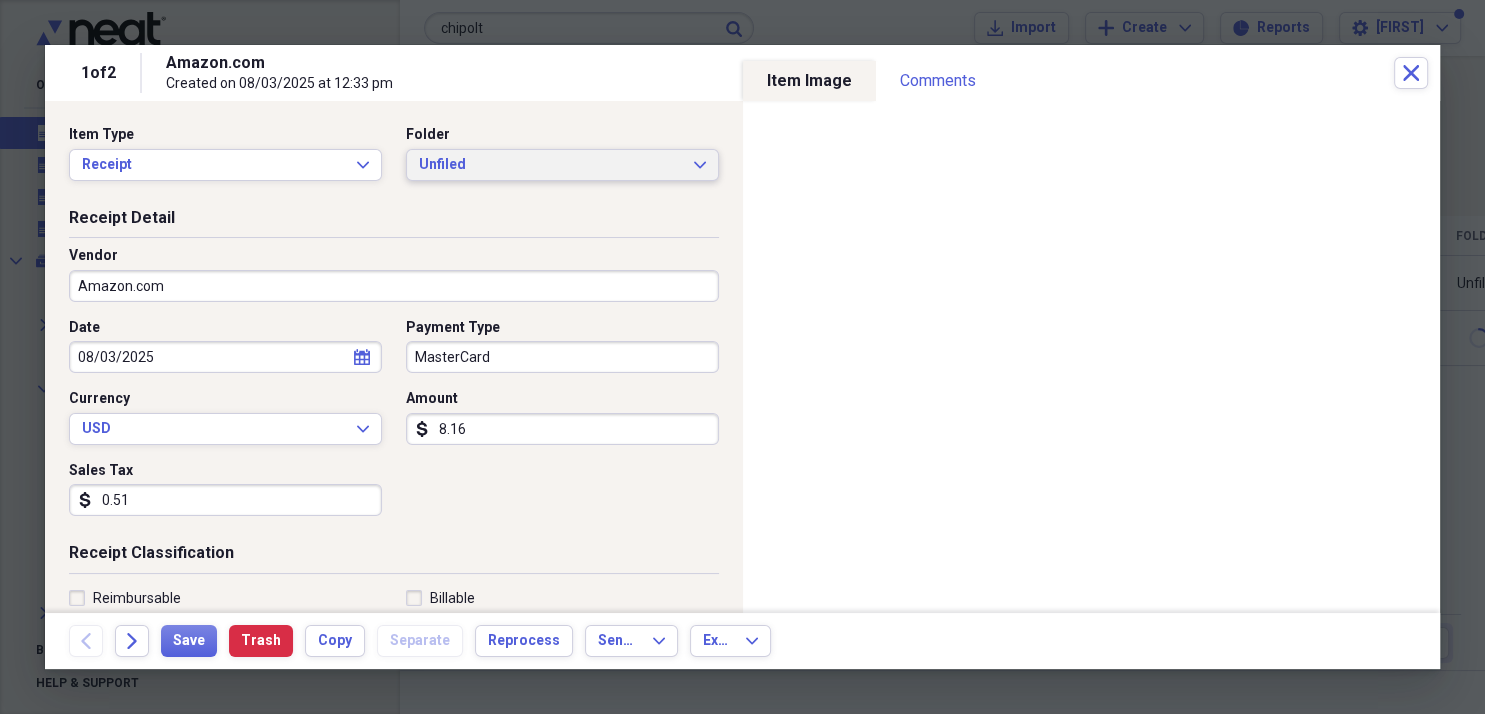 click on "Unfiled" at bounding box center [550, 165] 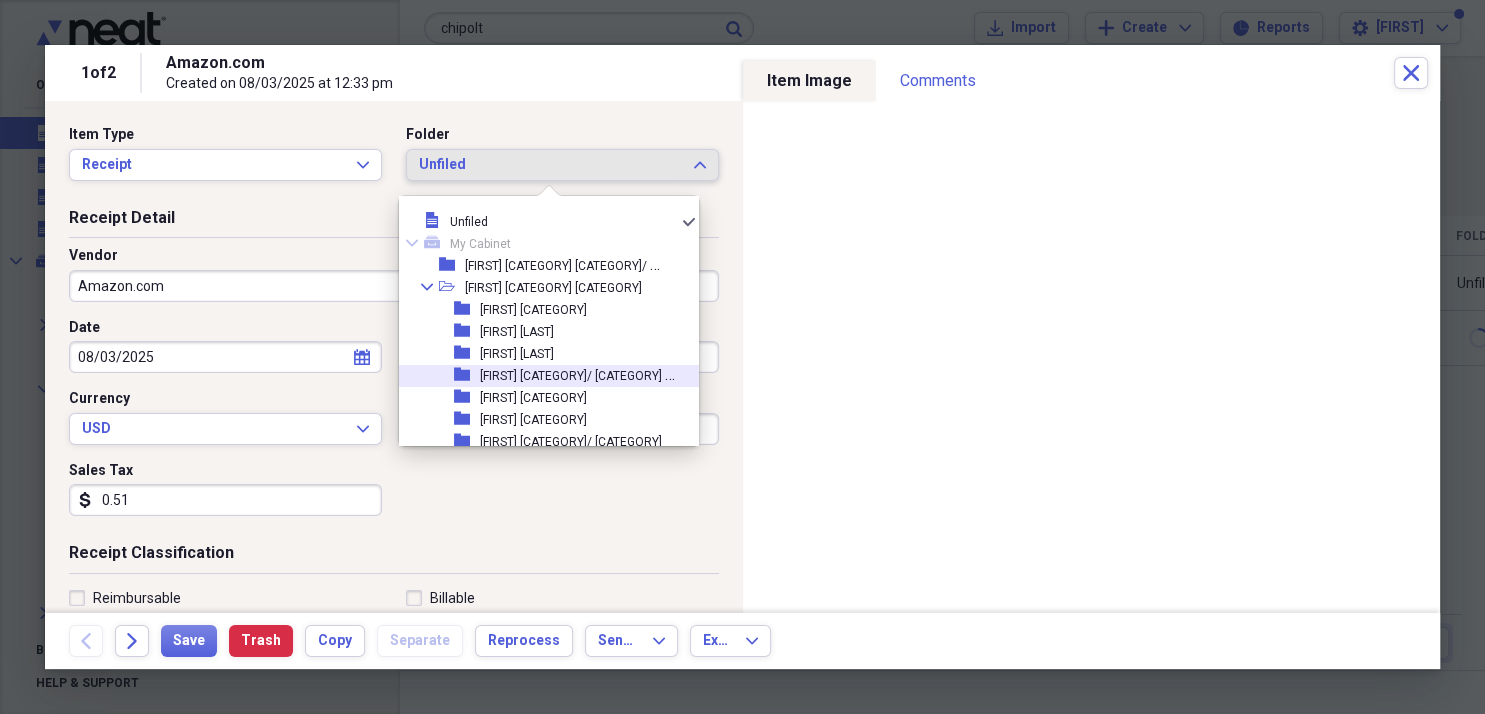 click on "[FIRST] [CATEGORY]/ [CATEGORY] misc." at bounding box center [588, 374] 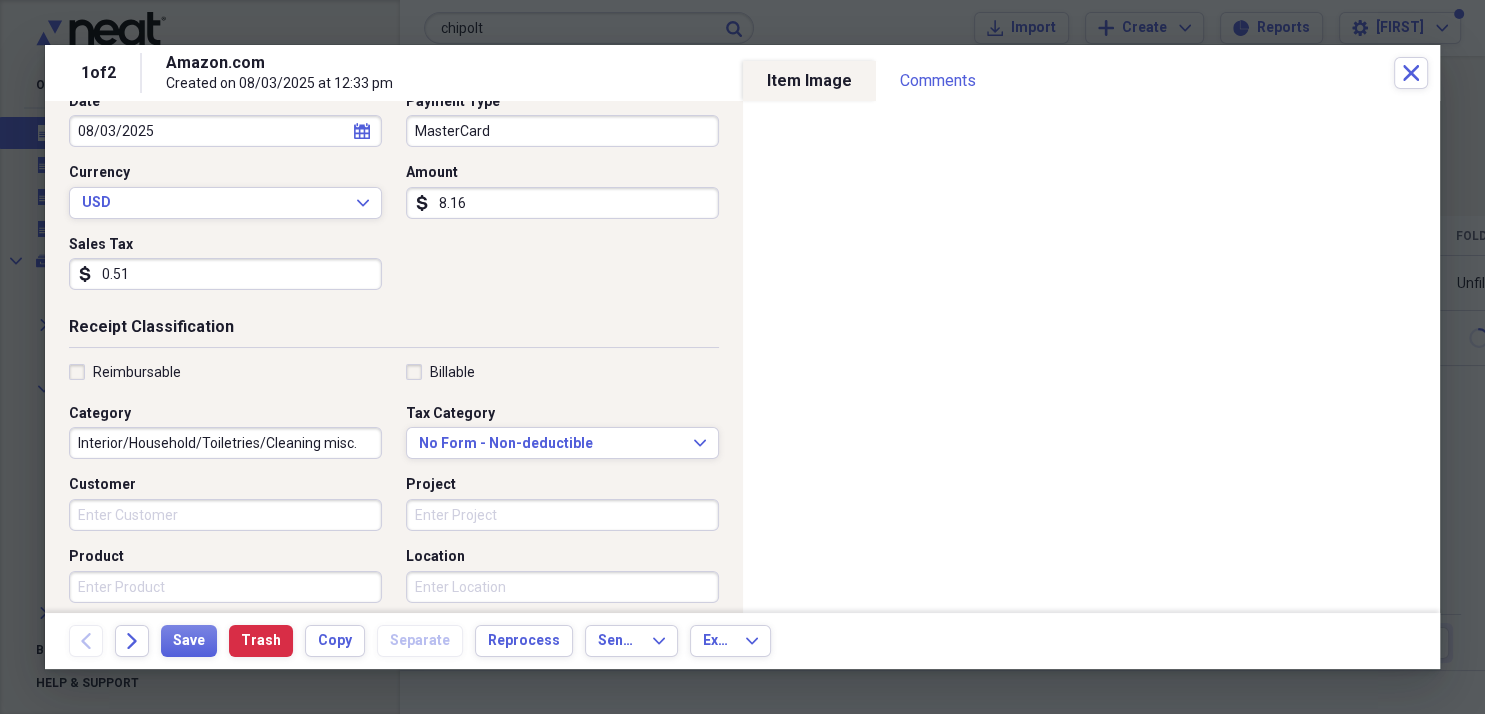 scroll, scrollTop: 229, scrollLeft: 0, axis: vertical 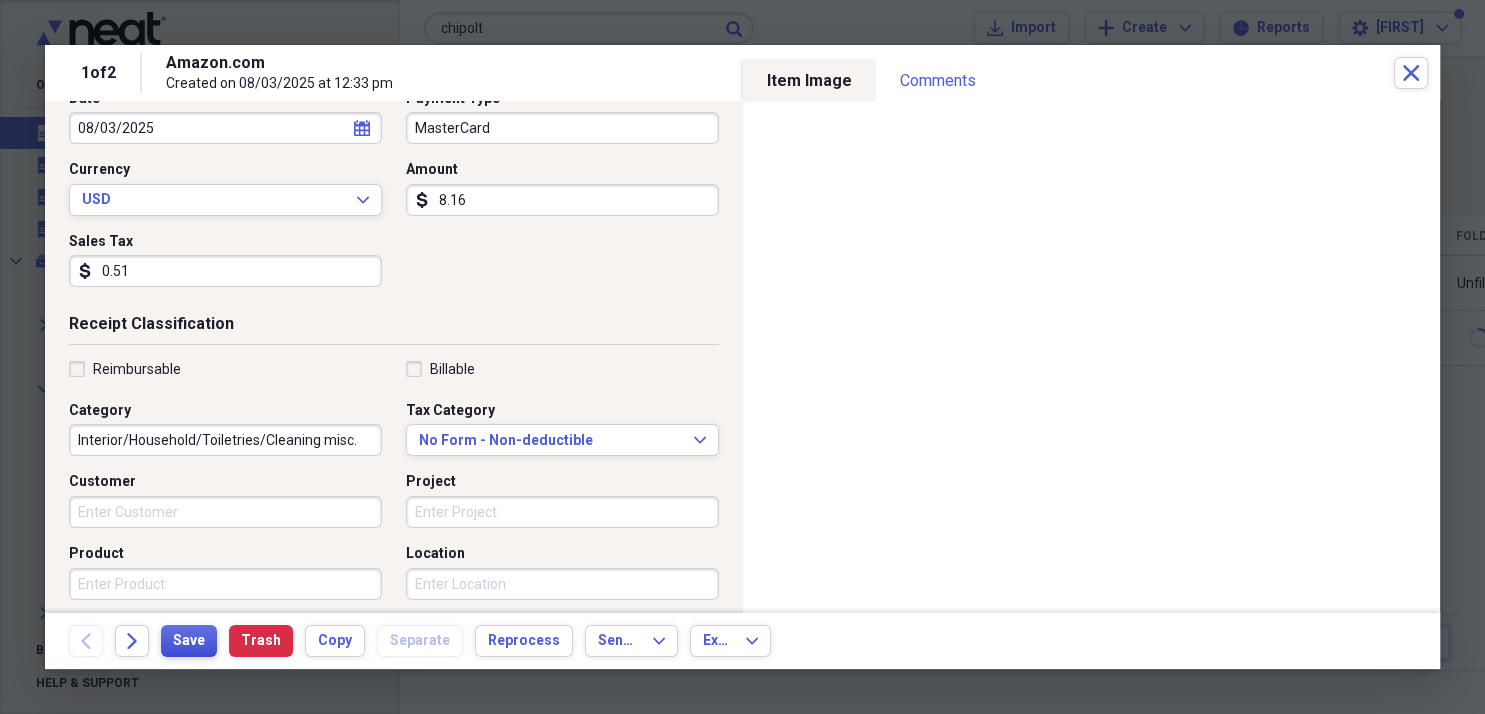 click on "Save" at bounding box center [189, 641] 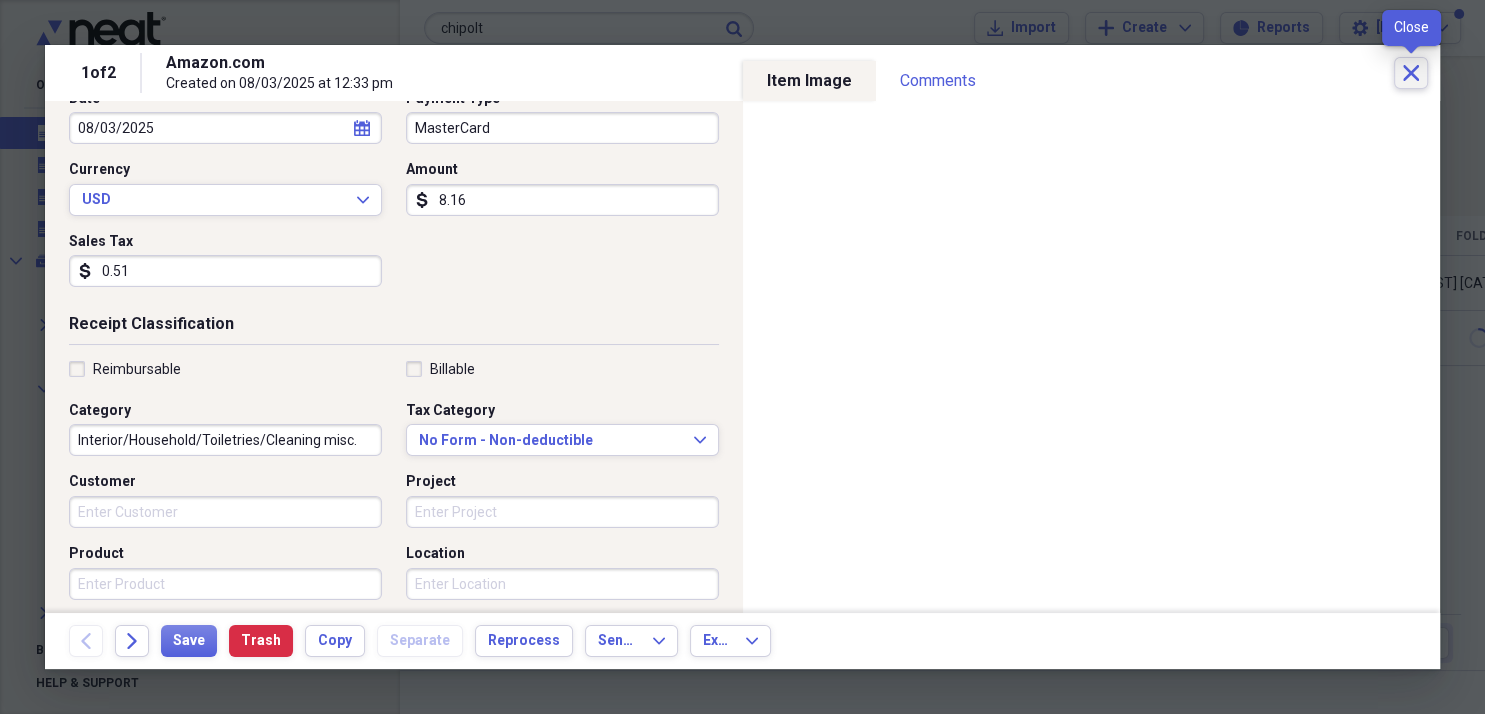 click on "Close" 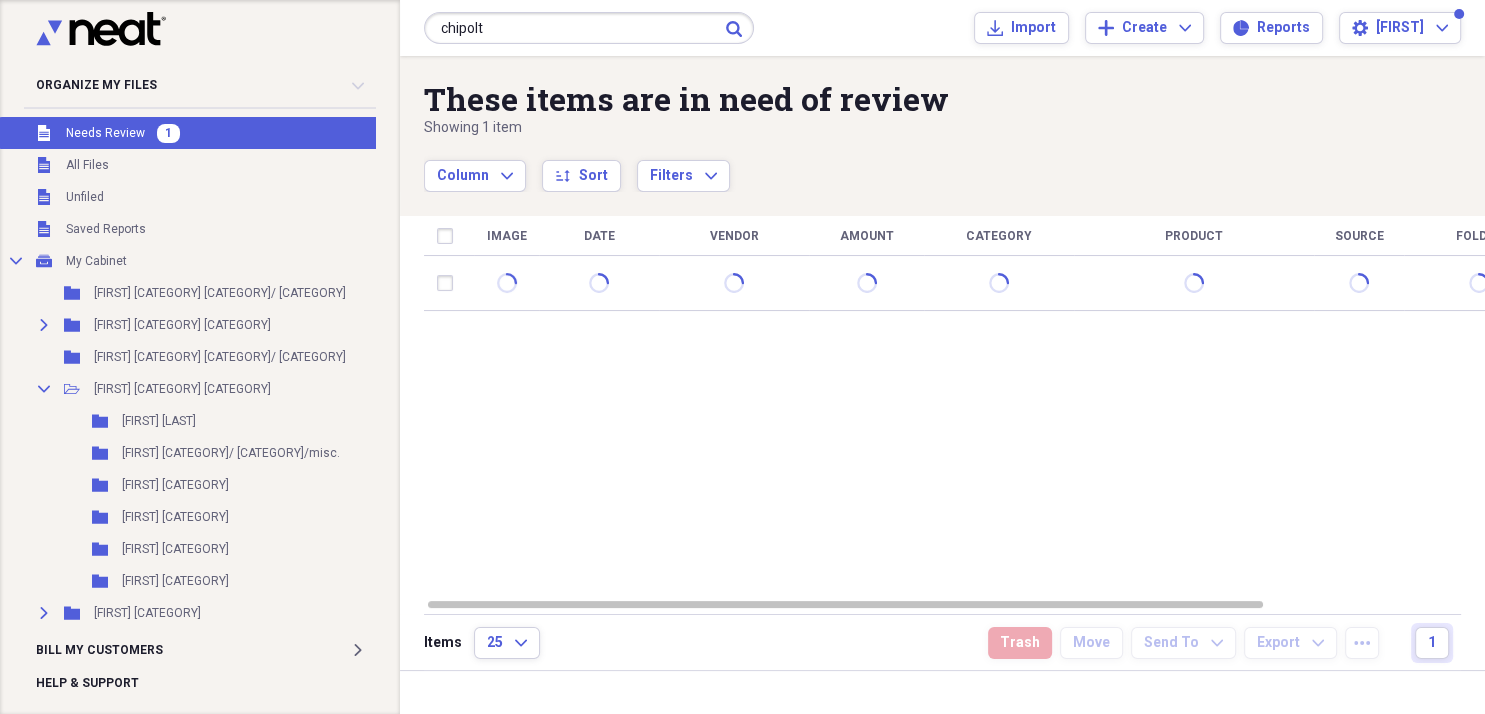 click at bounding box center [734, 283] 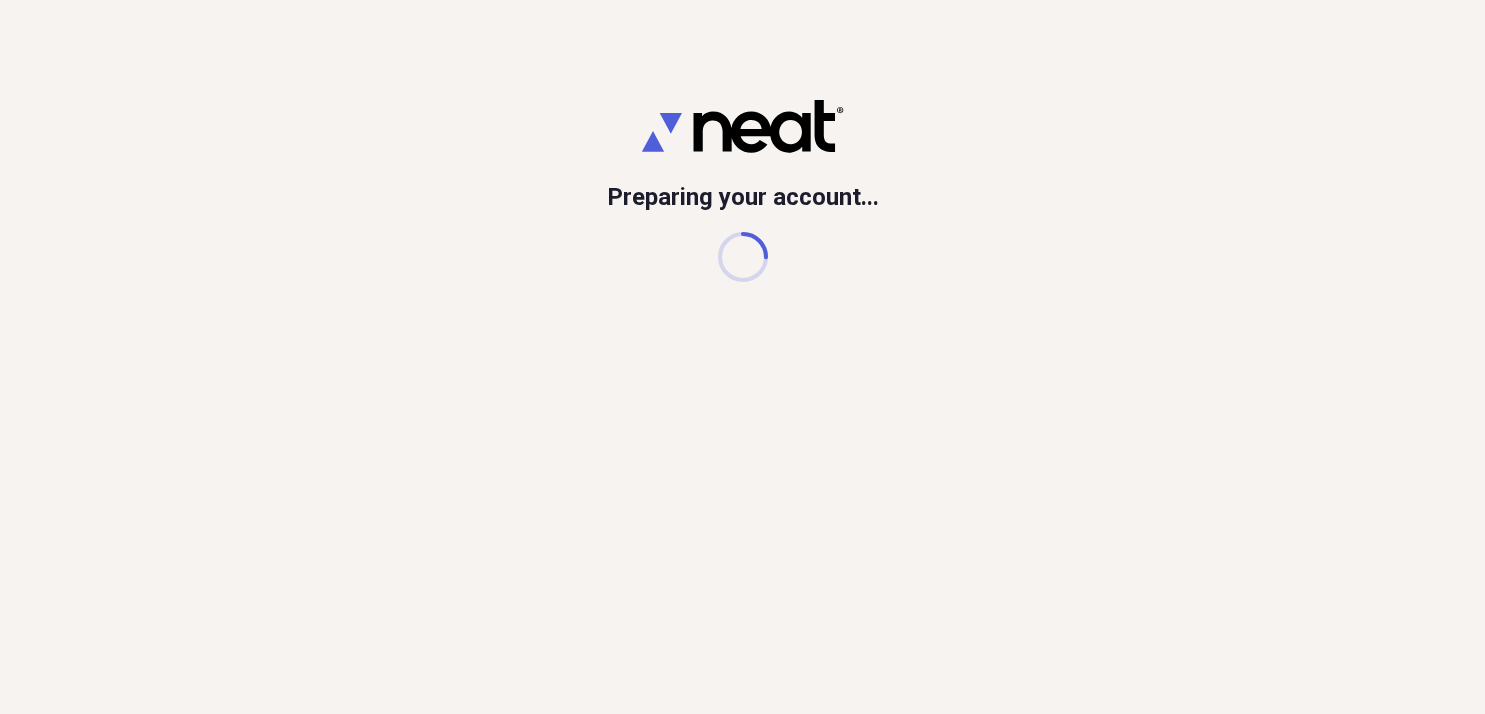 scroll, scrollTop: 0, scrollLeft: 0, axis: both 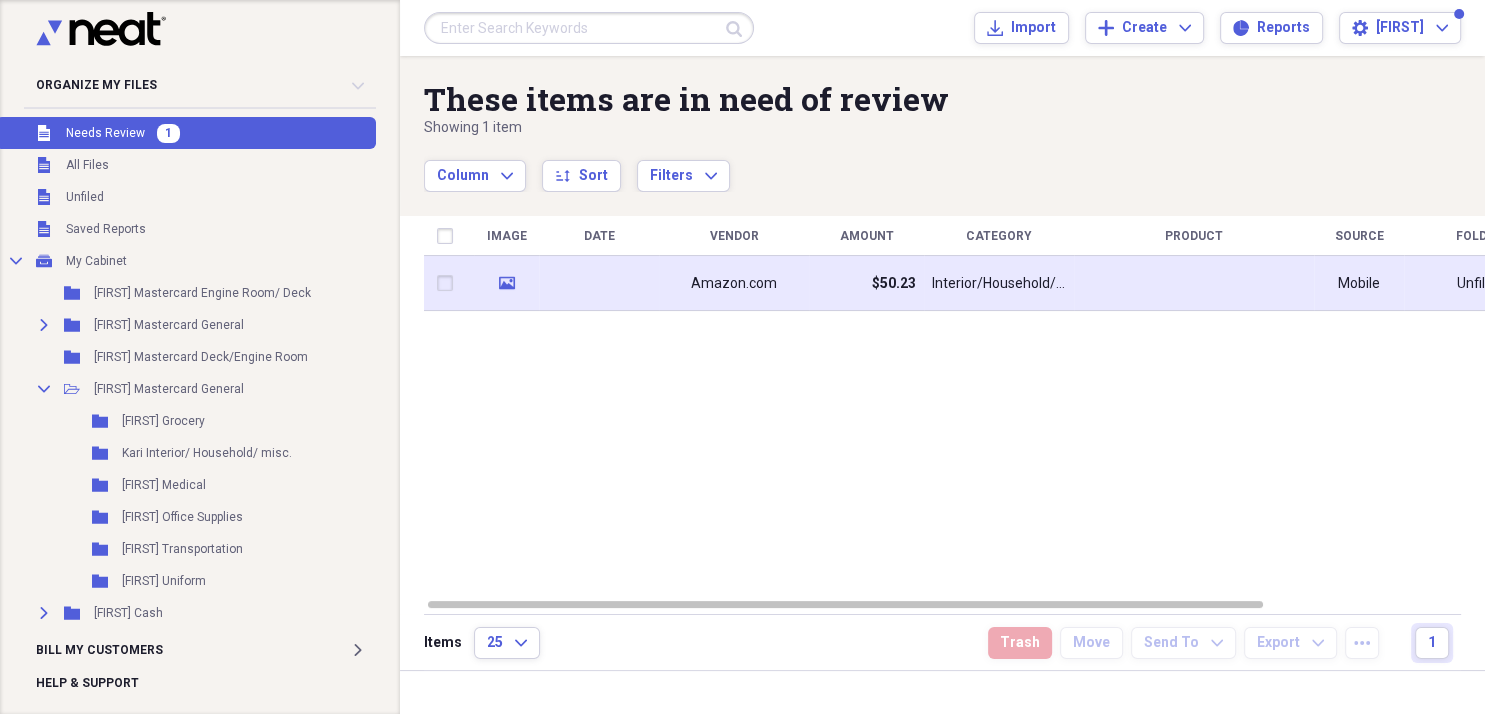 click on "$50.23" at bounding box center (866, 283) 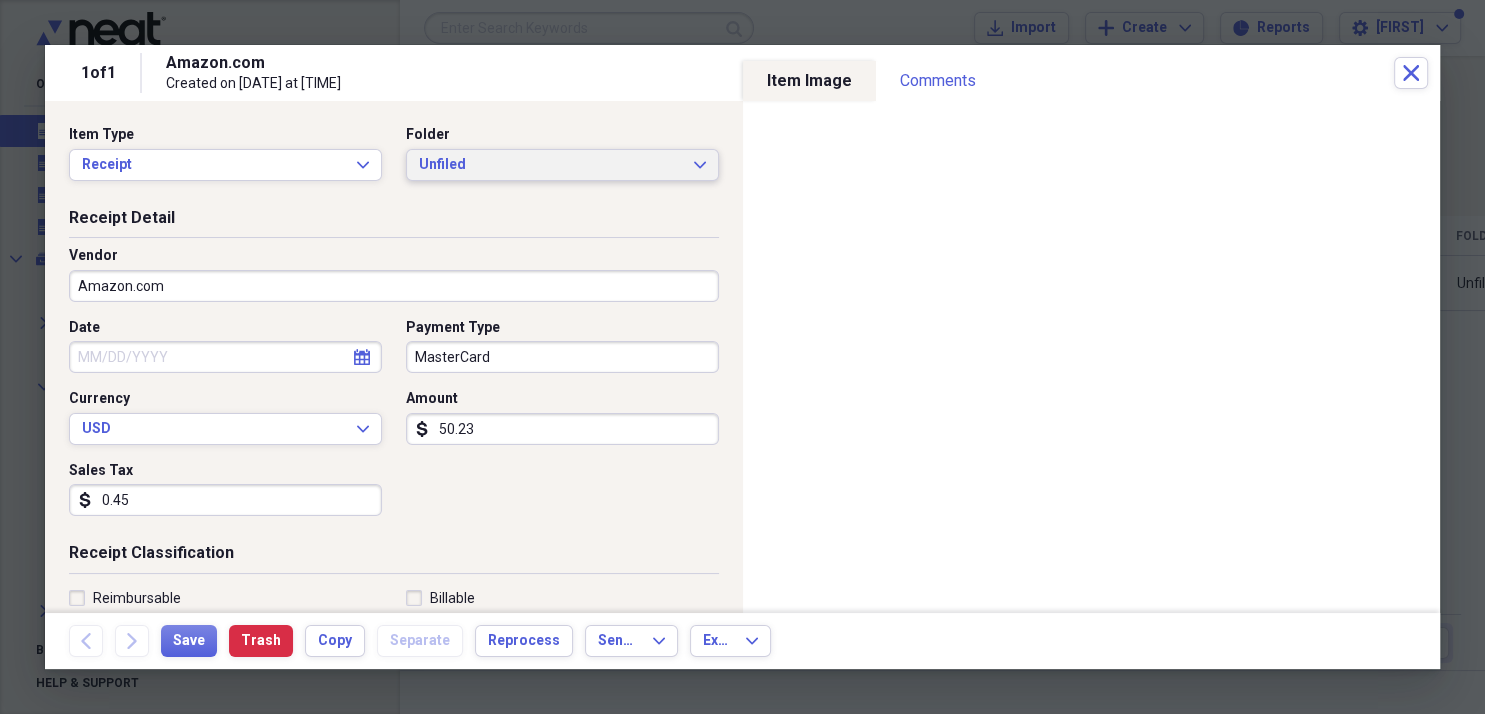 click on "Unfiled" at bounding box center (550, 165) 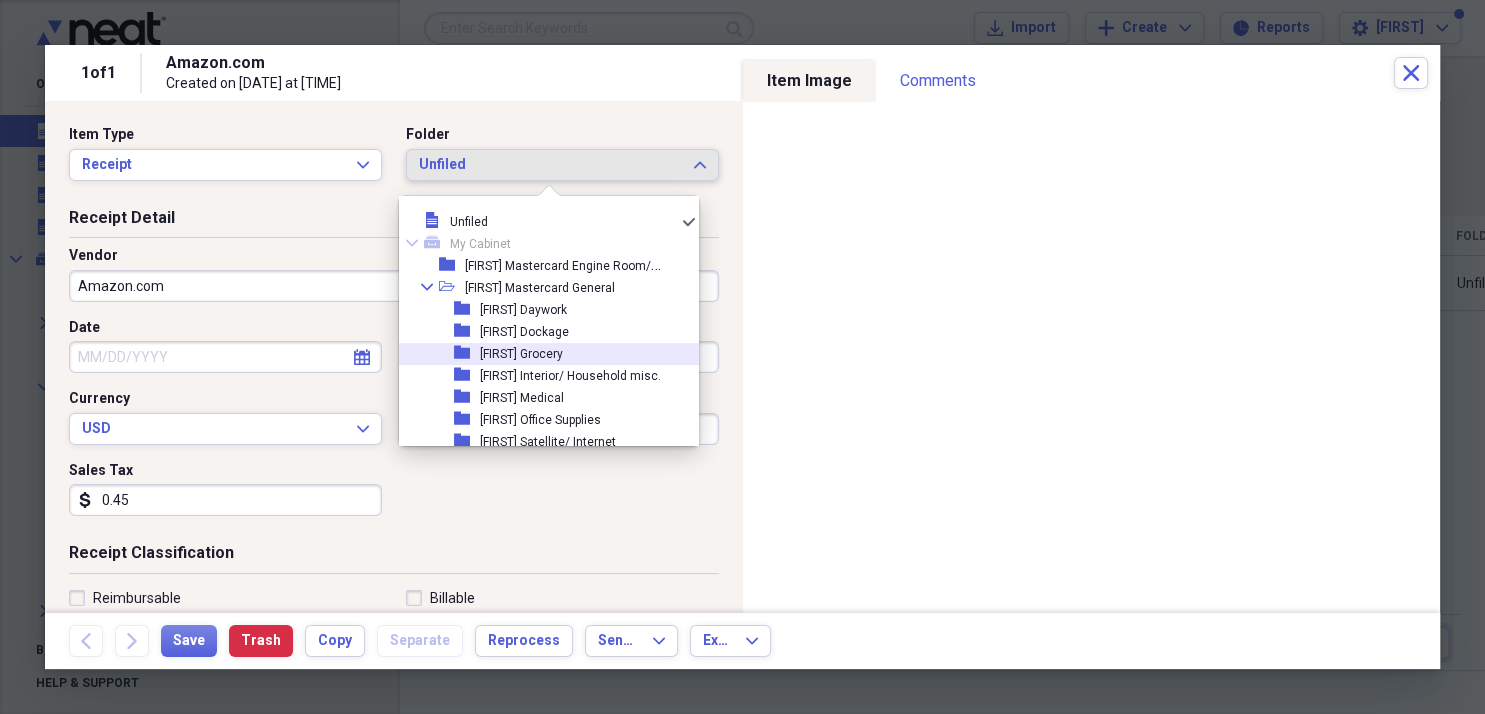 click on "folder [FIRST] [CATEGORY]" at bounding box center (541, 354) 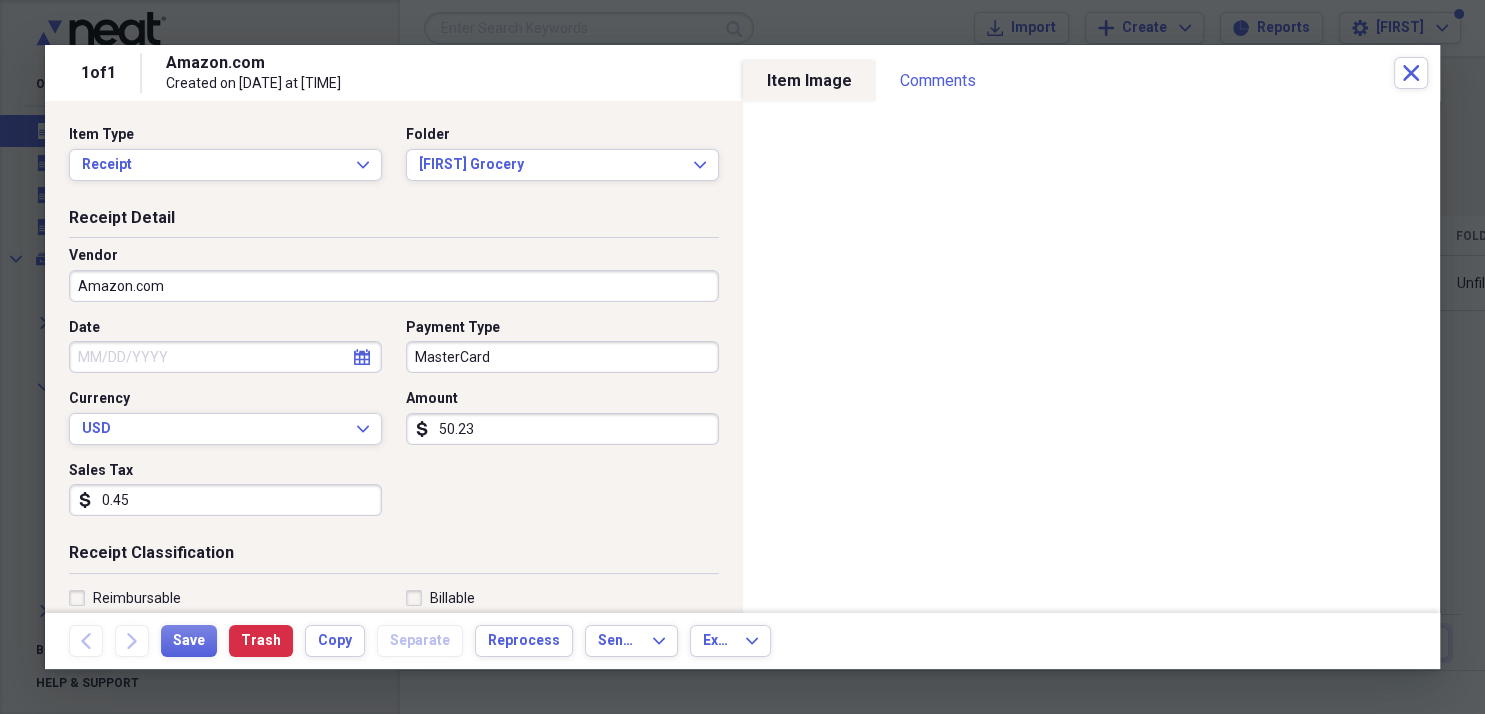 select on "7" 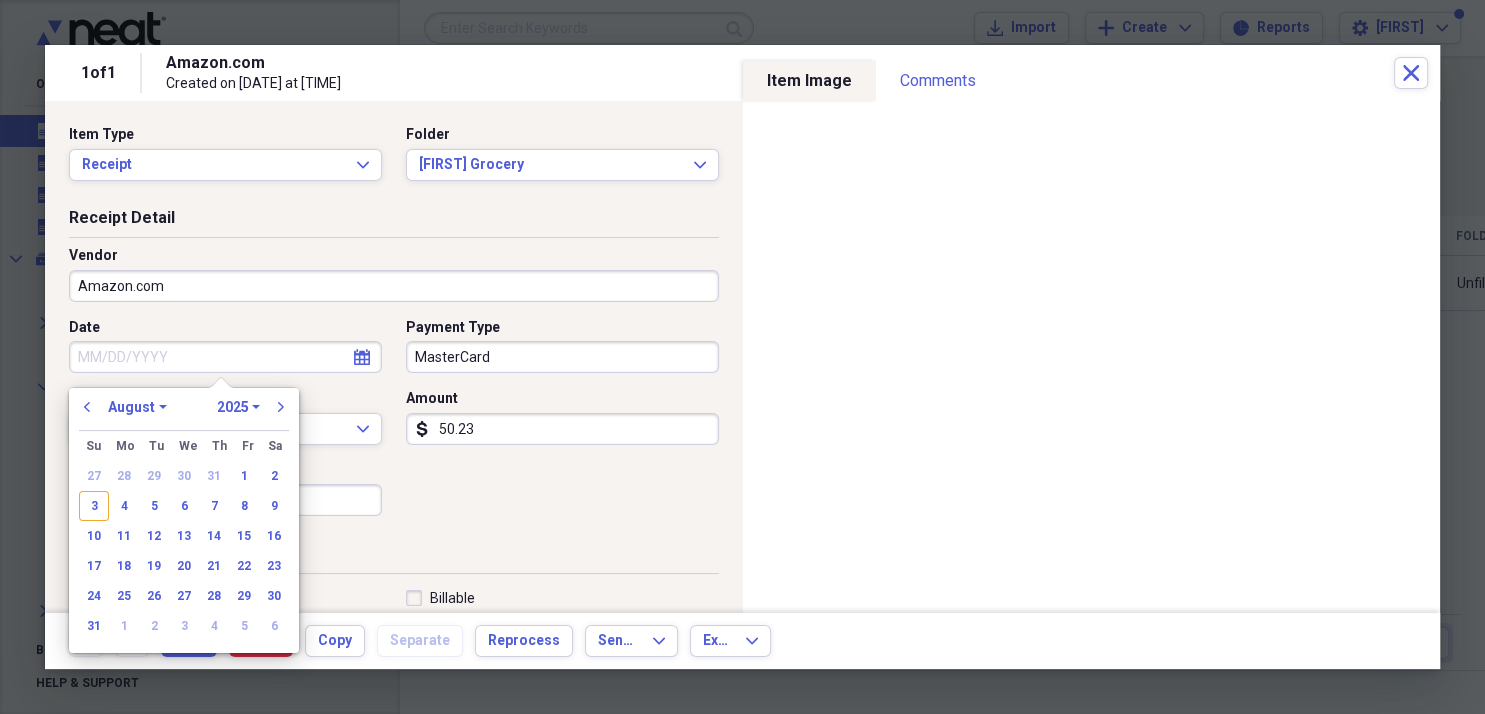 click on "Date" at bounding box center (225, 357) 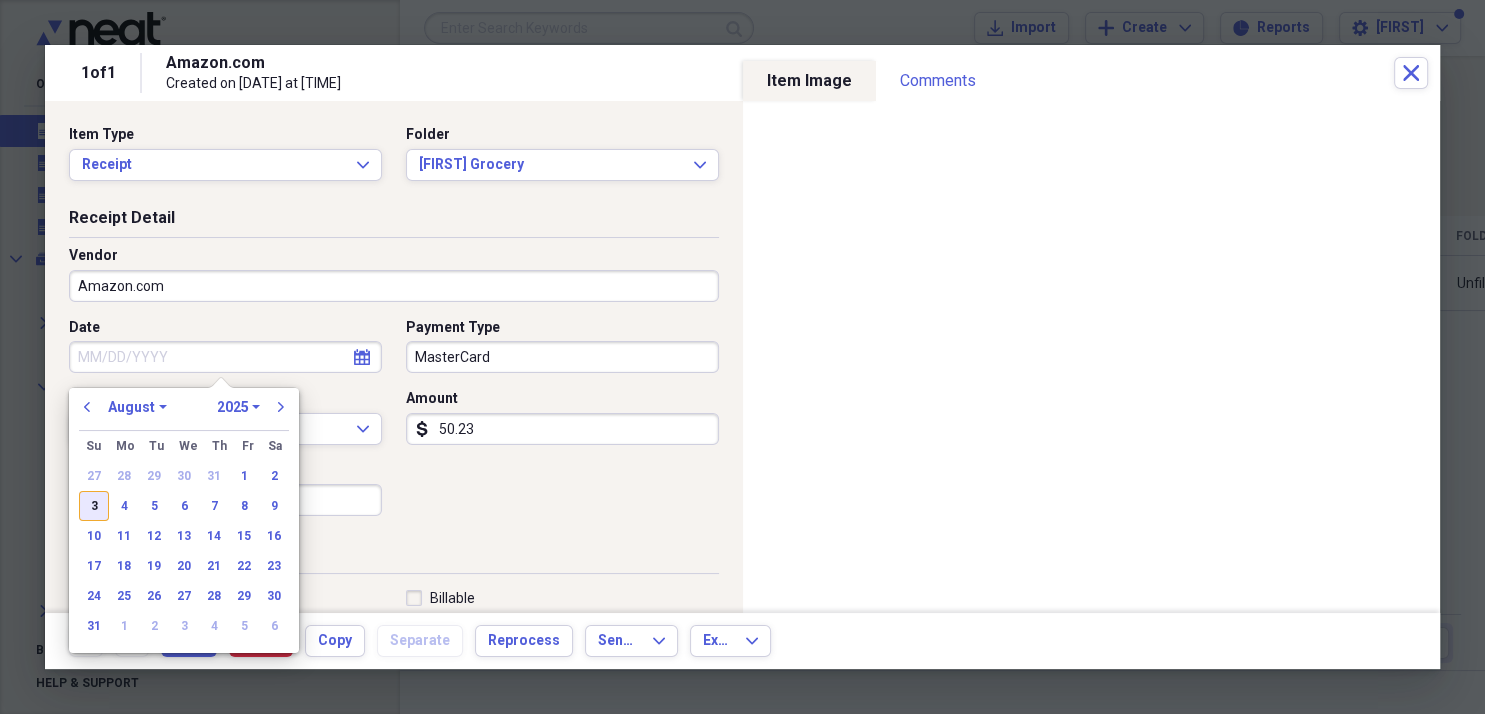 click on "3" at bounding box center [94, 506] 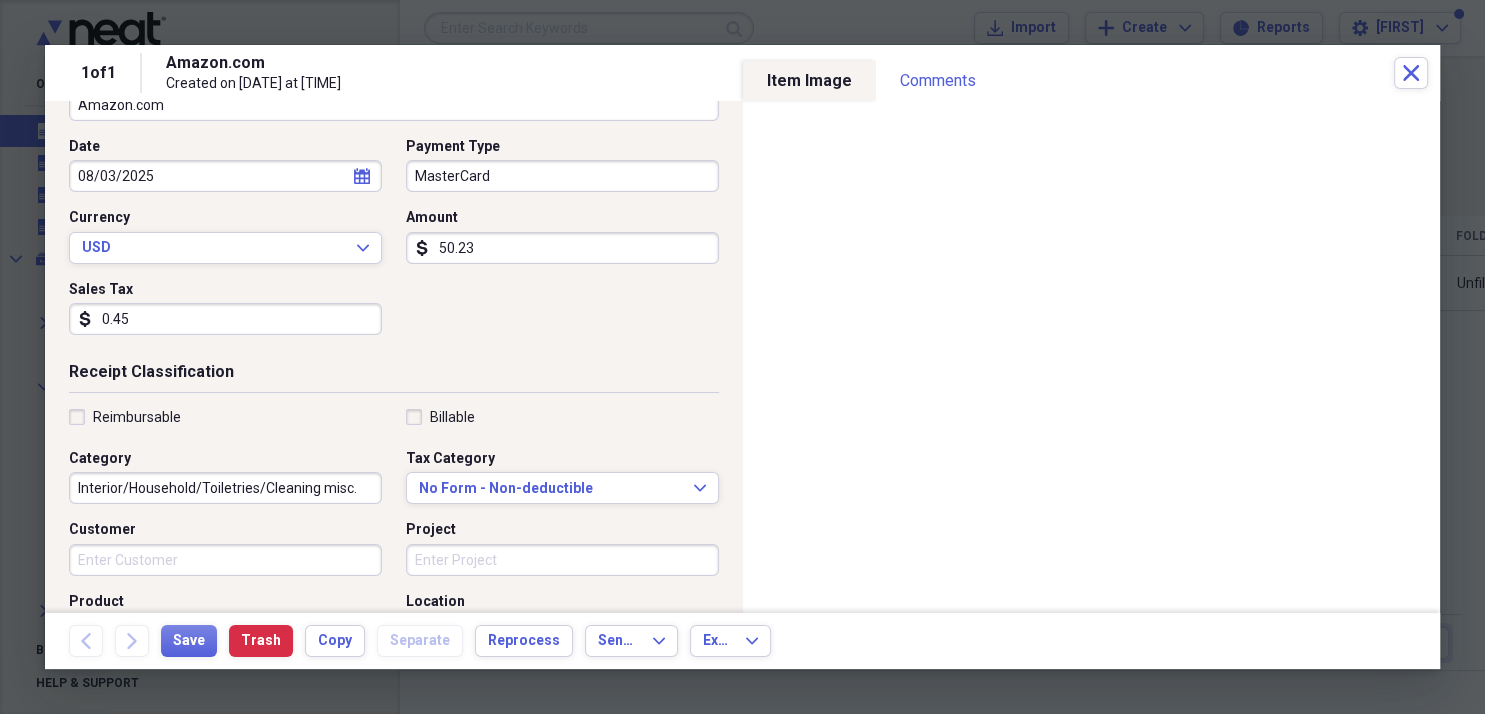 scroll, scrollTop: 188, scrollLeft: 0, axis: vertical 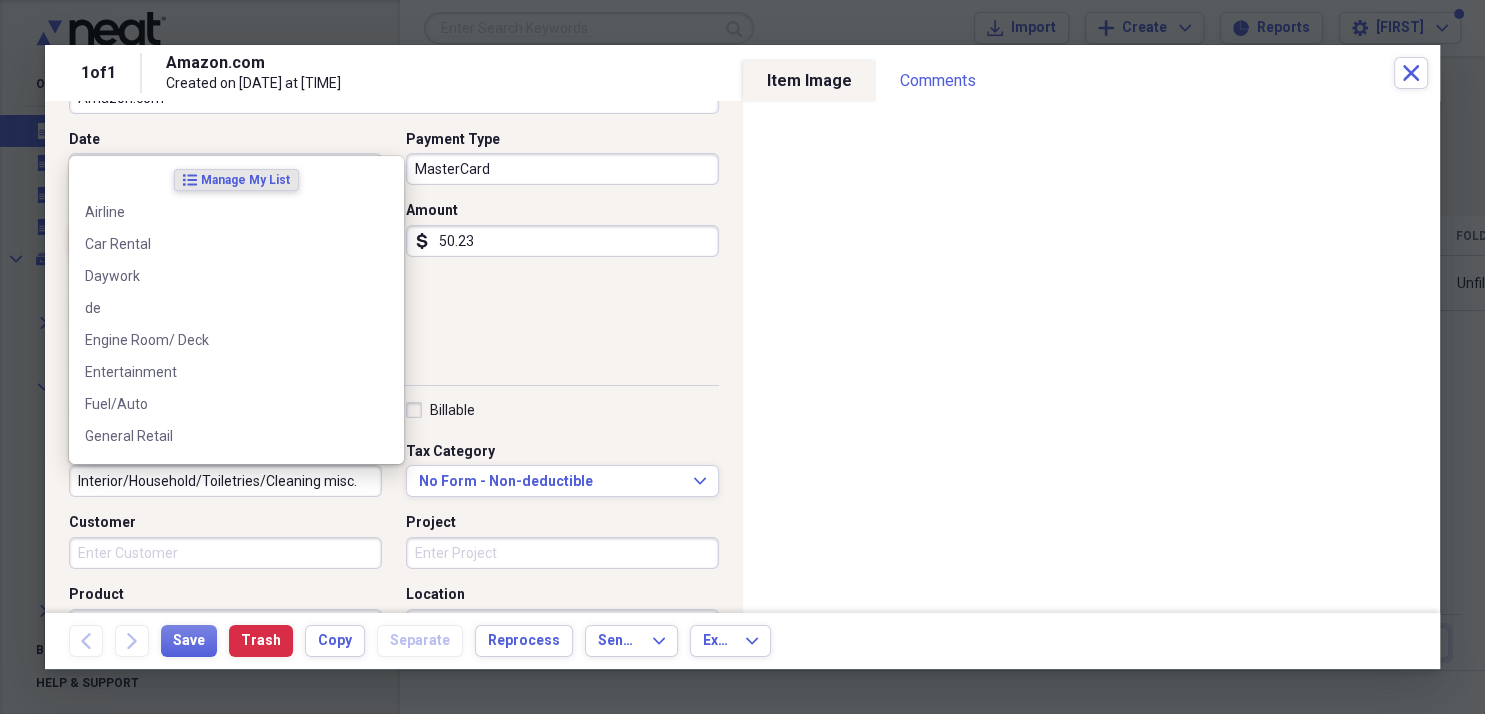 click on "Interior/Household/Toiletries/Cleaning misc." at bounding box center (225, 481) 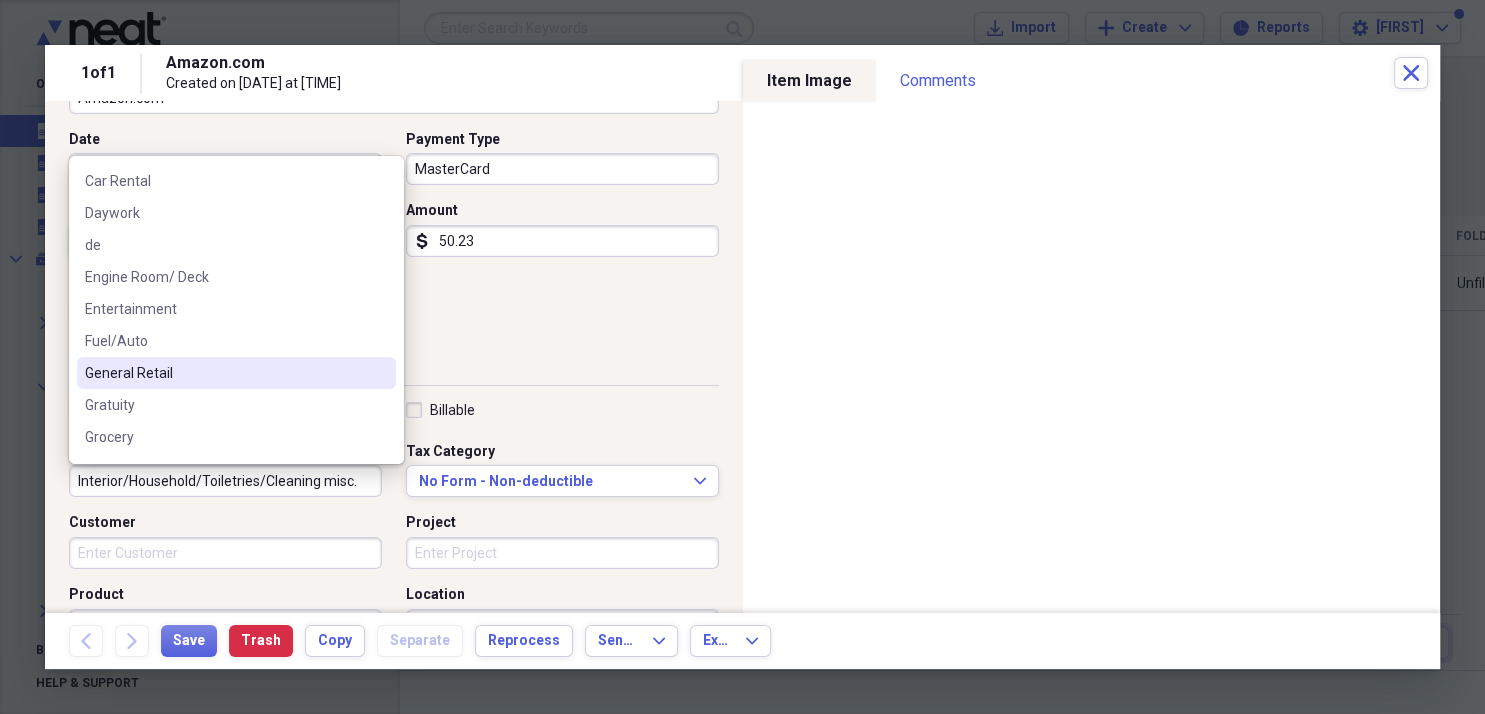 scroll, scrollTop: 115, scrollLeft: 0, axis: vertical 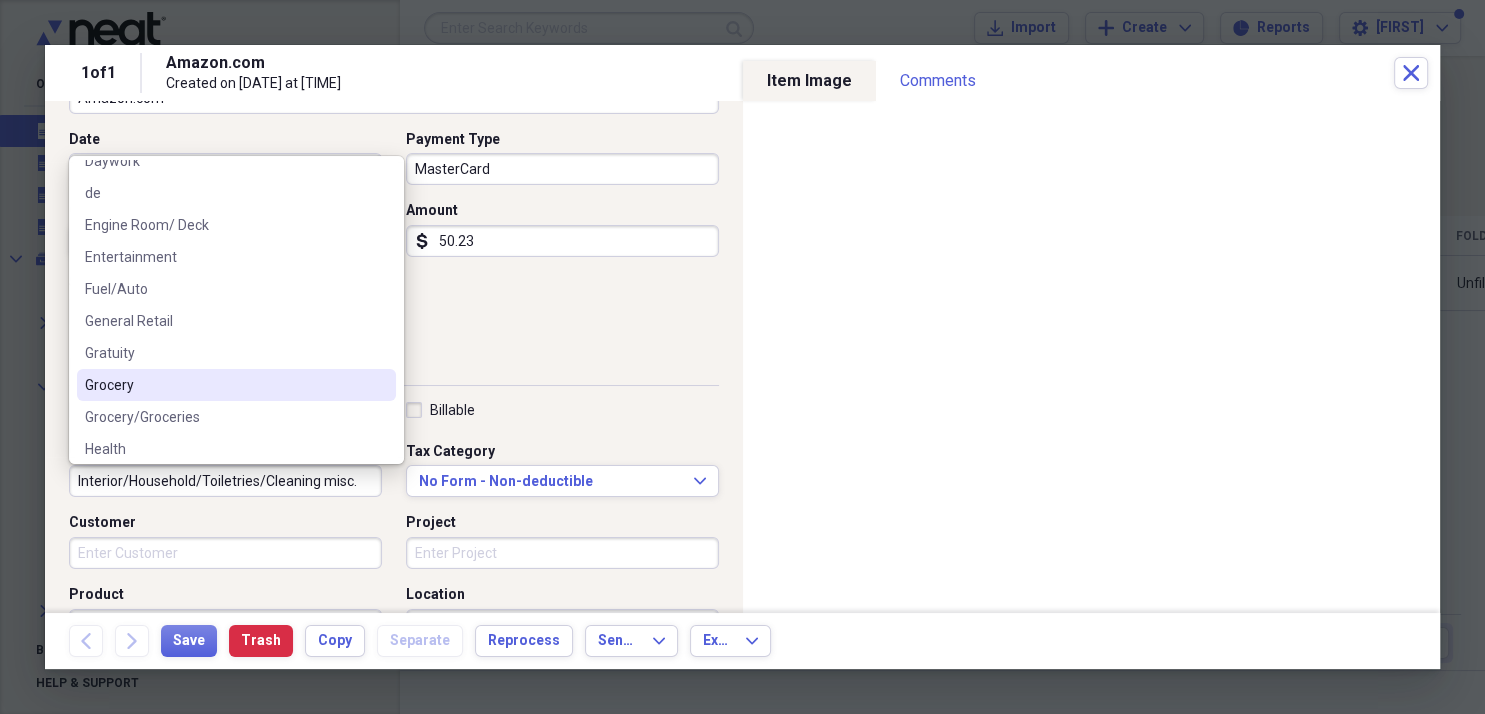 click on "Grocery" at bounding box center (224, 385) 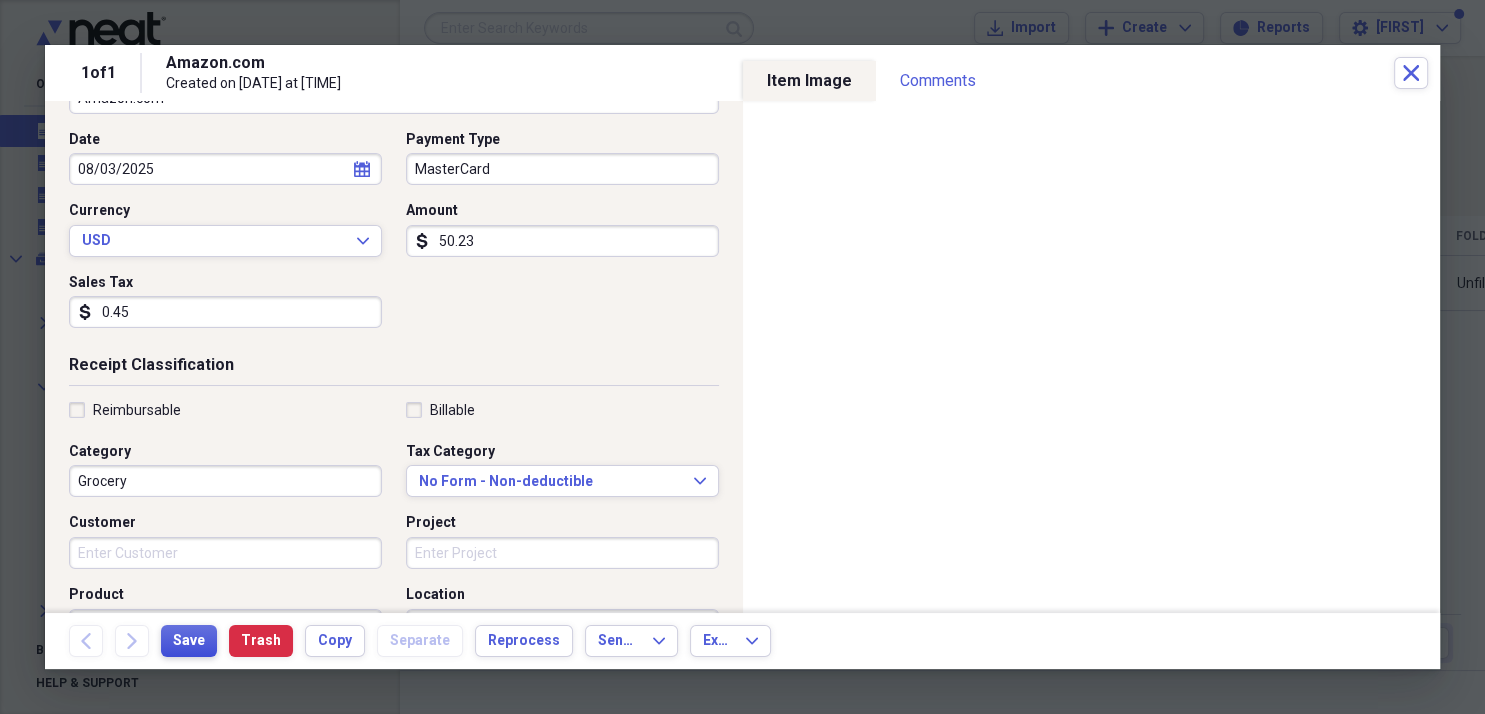 click on "Save" at bounding box center [189, 641] 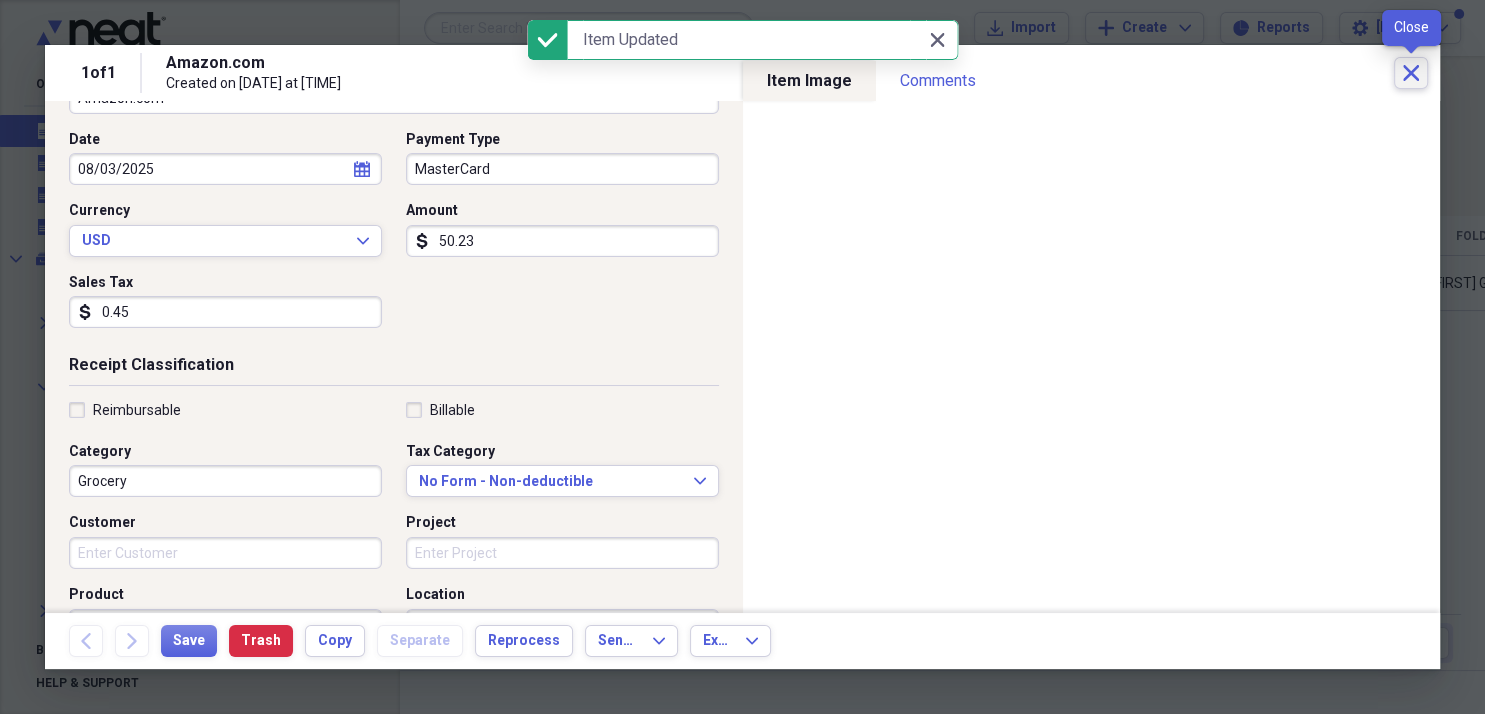 click 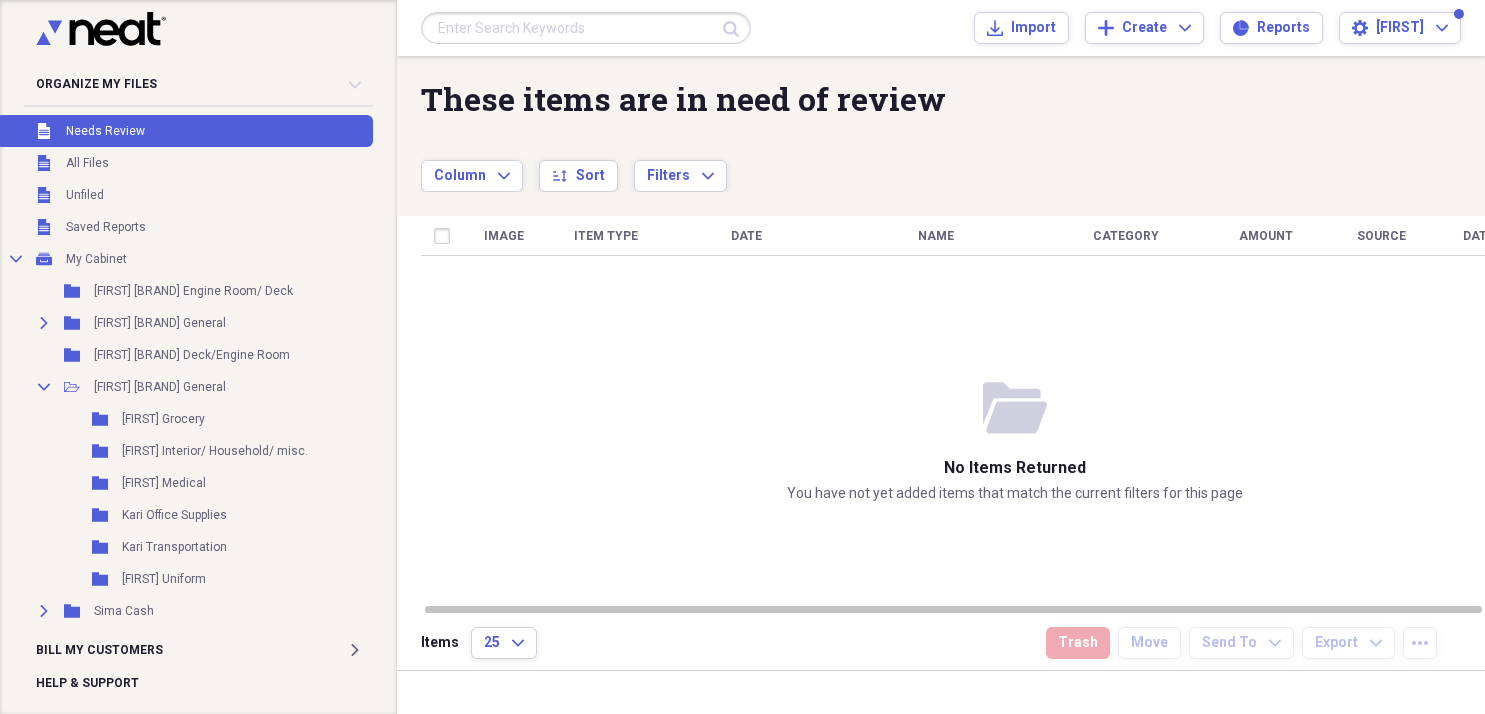 scroll, scrollTop: 0, scrollLeft: 0, axis: both 